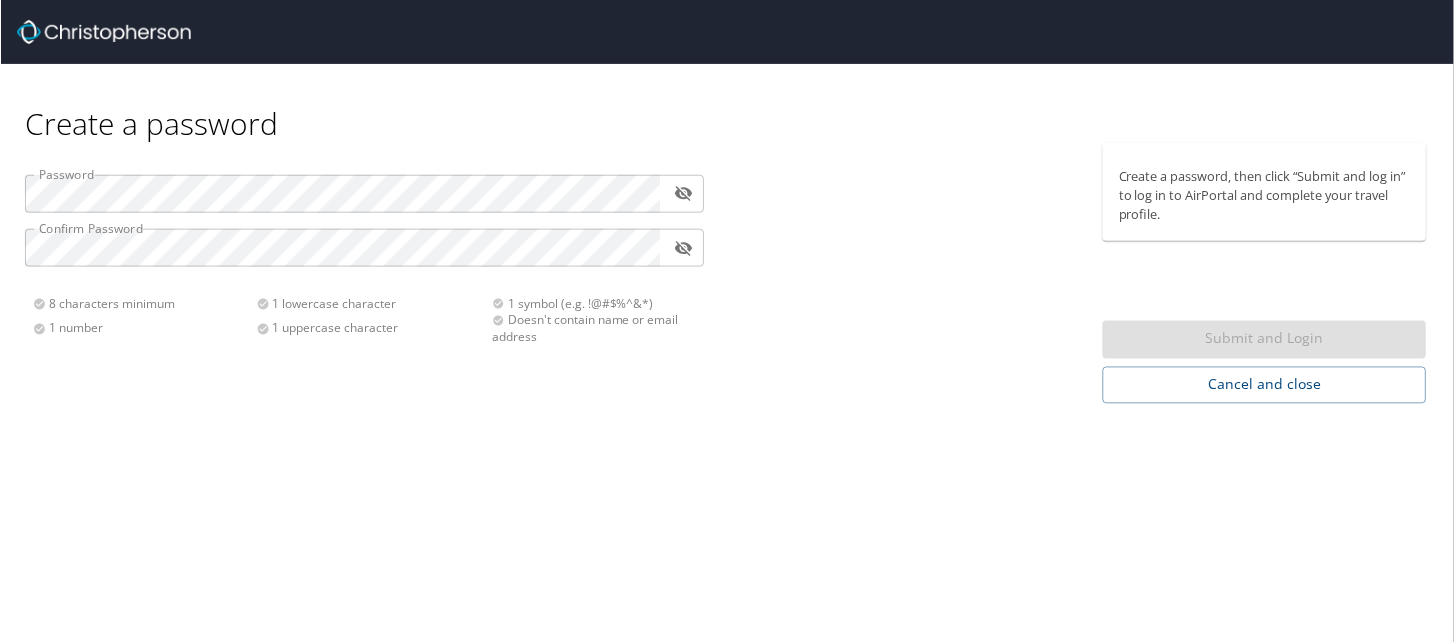 scroll, scrollTop: 0, scrollLeft: 0, axis: both 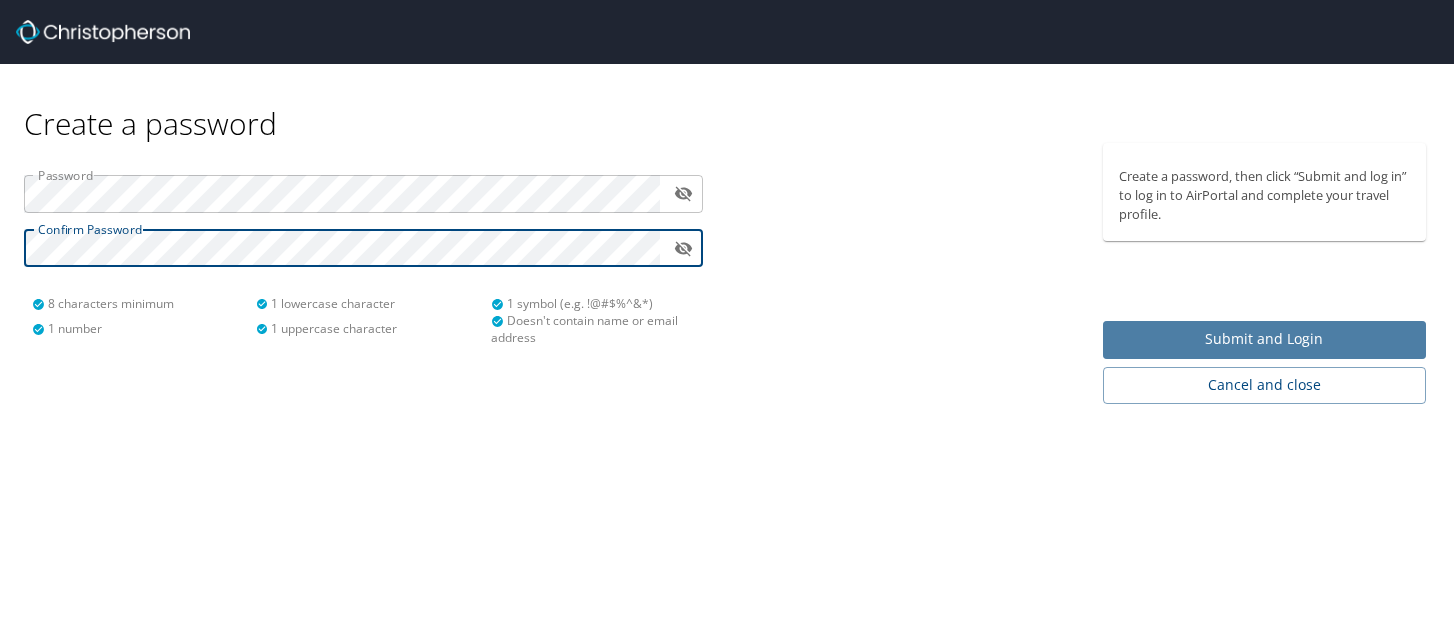 click on "Submit and Login" at bounding box center [1265, 339] 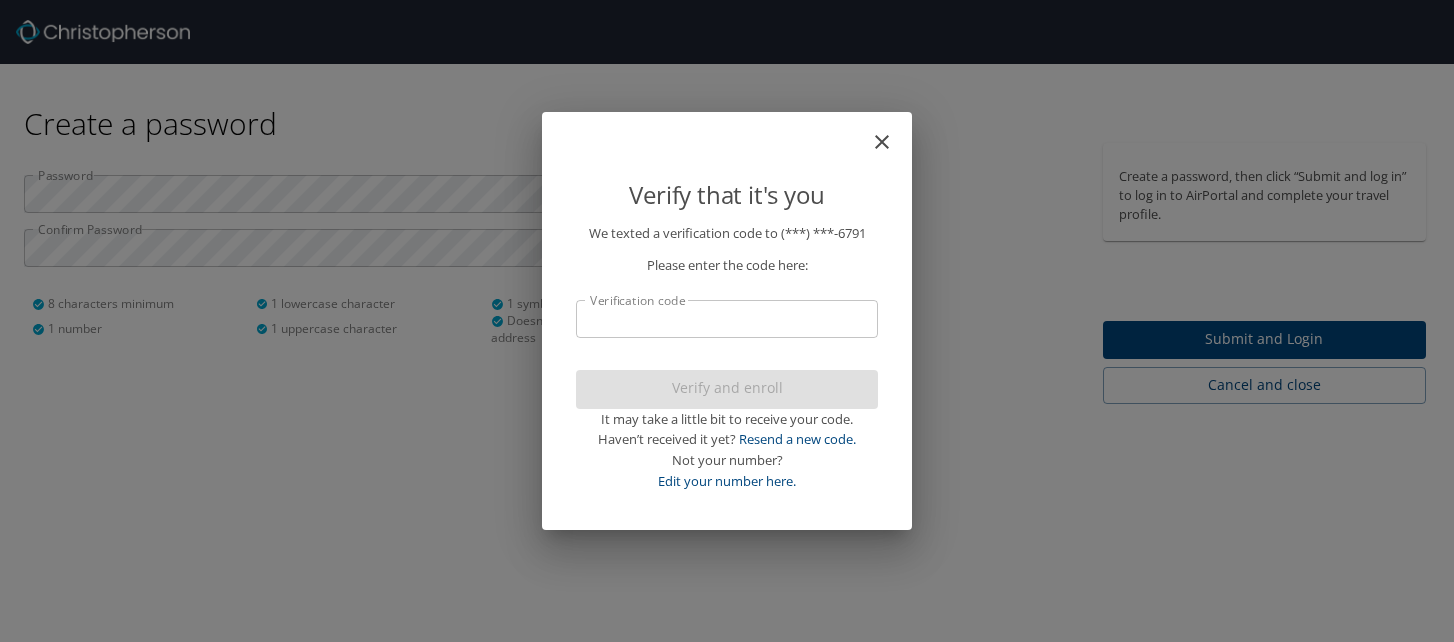 click on "Verification code" at bounding box center (727, 319) 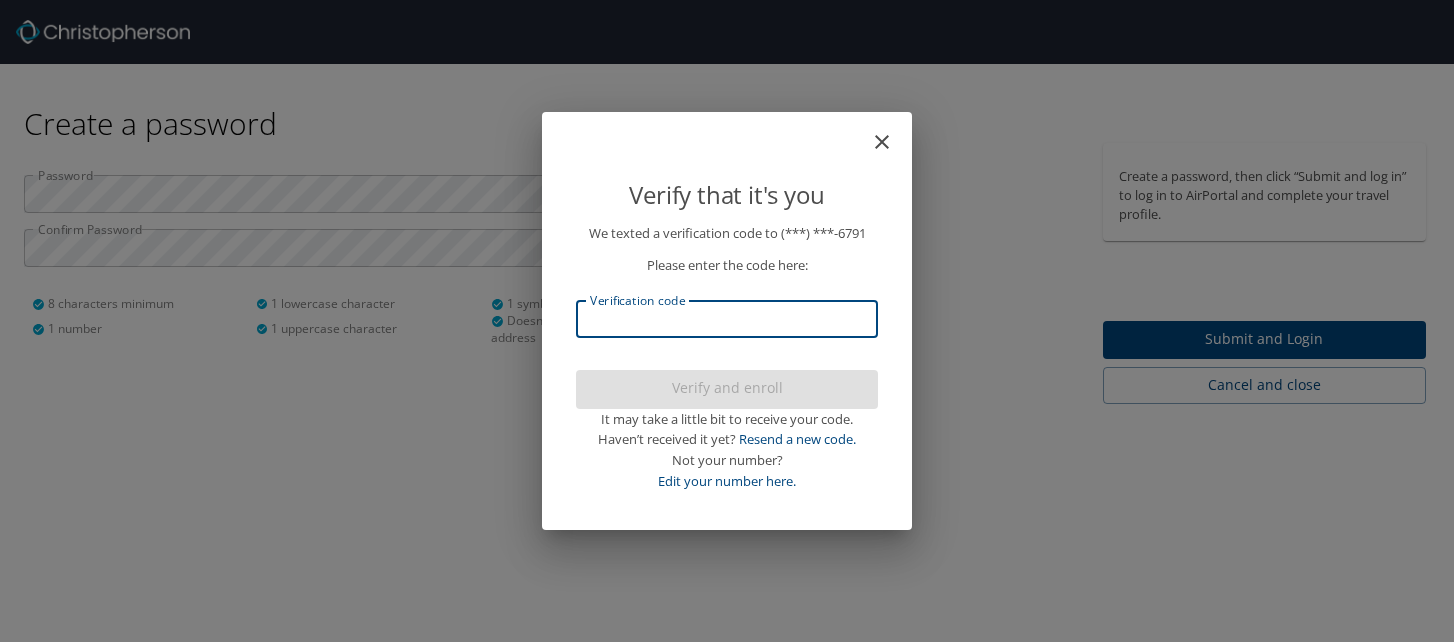 click on "Verification code" at bounding box center (727, 319) 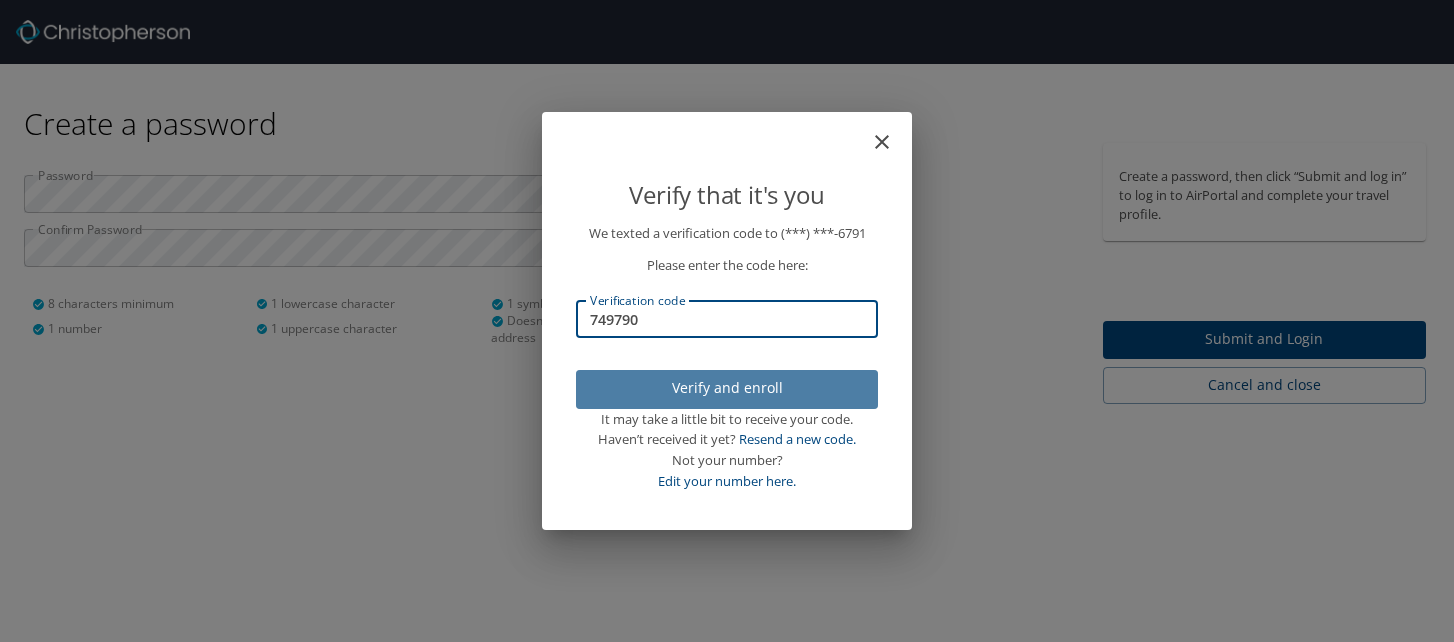 type on "749790" 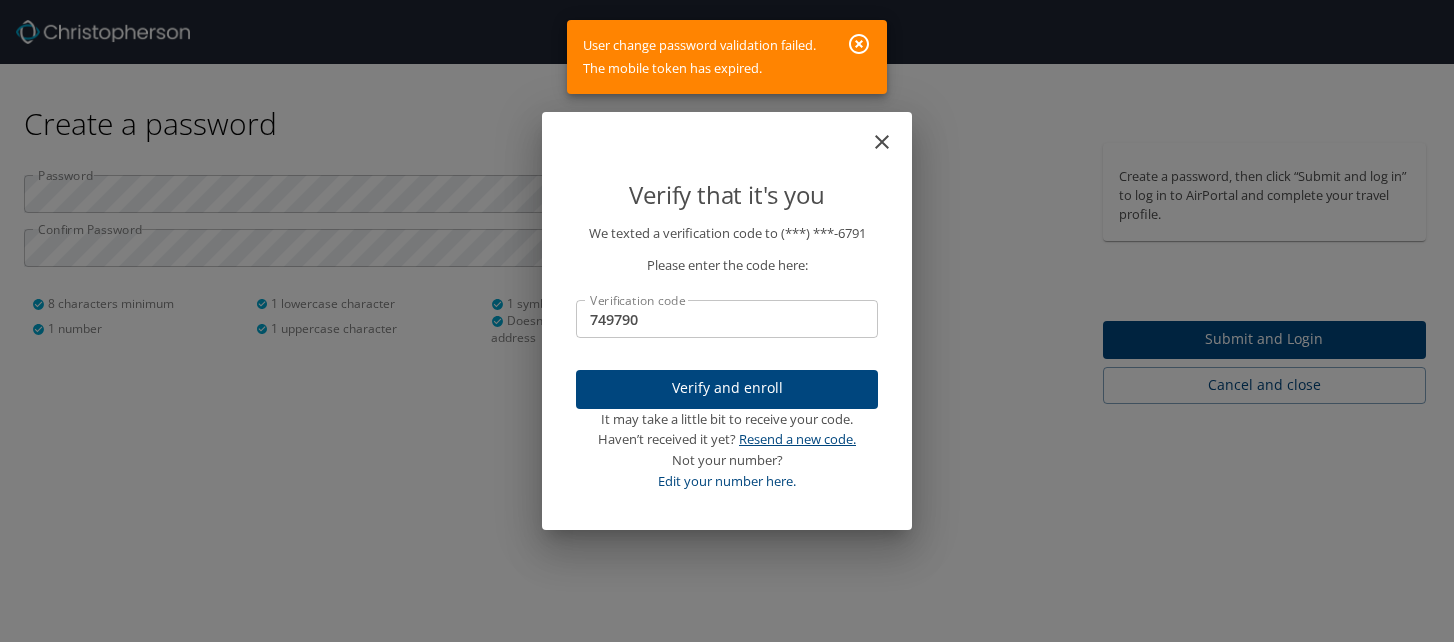 click on "Resend a new code." at bounding box center [797, 439] 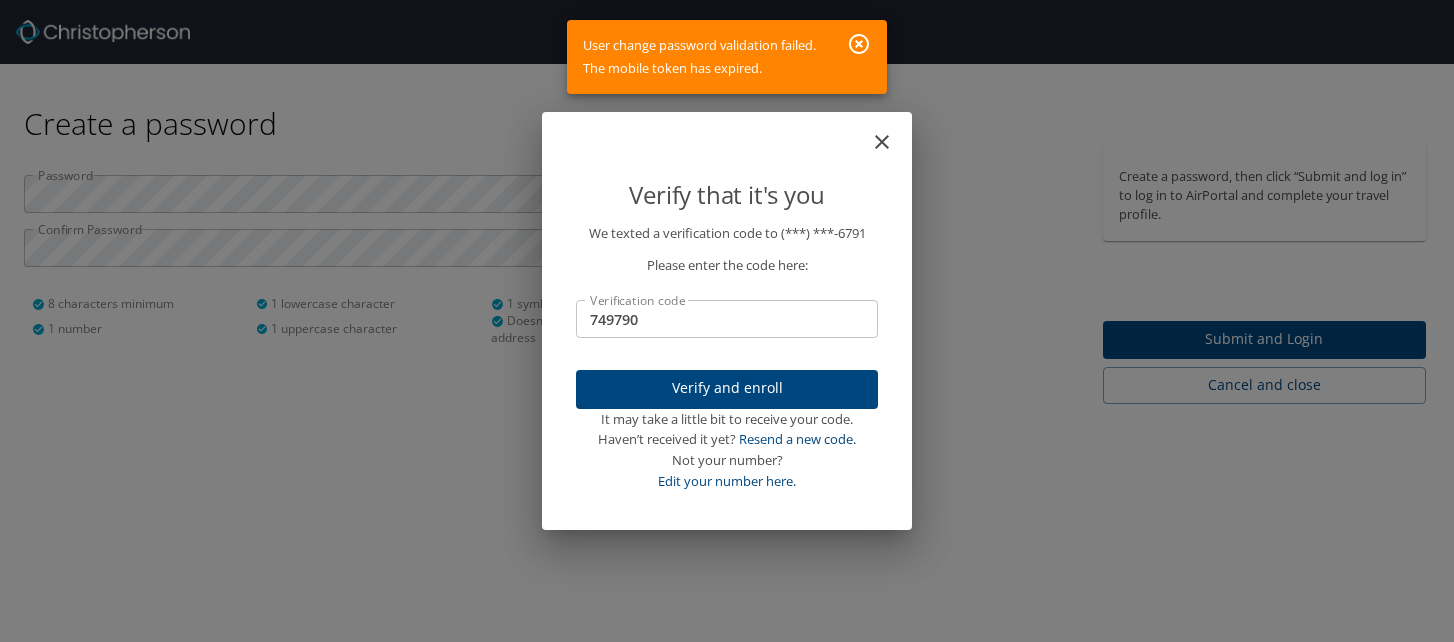 drag, startPoint x: 662, startPoint y: 320, endPoint x: 545, endPoint y: 324, distance: 117.06836 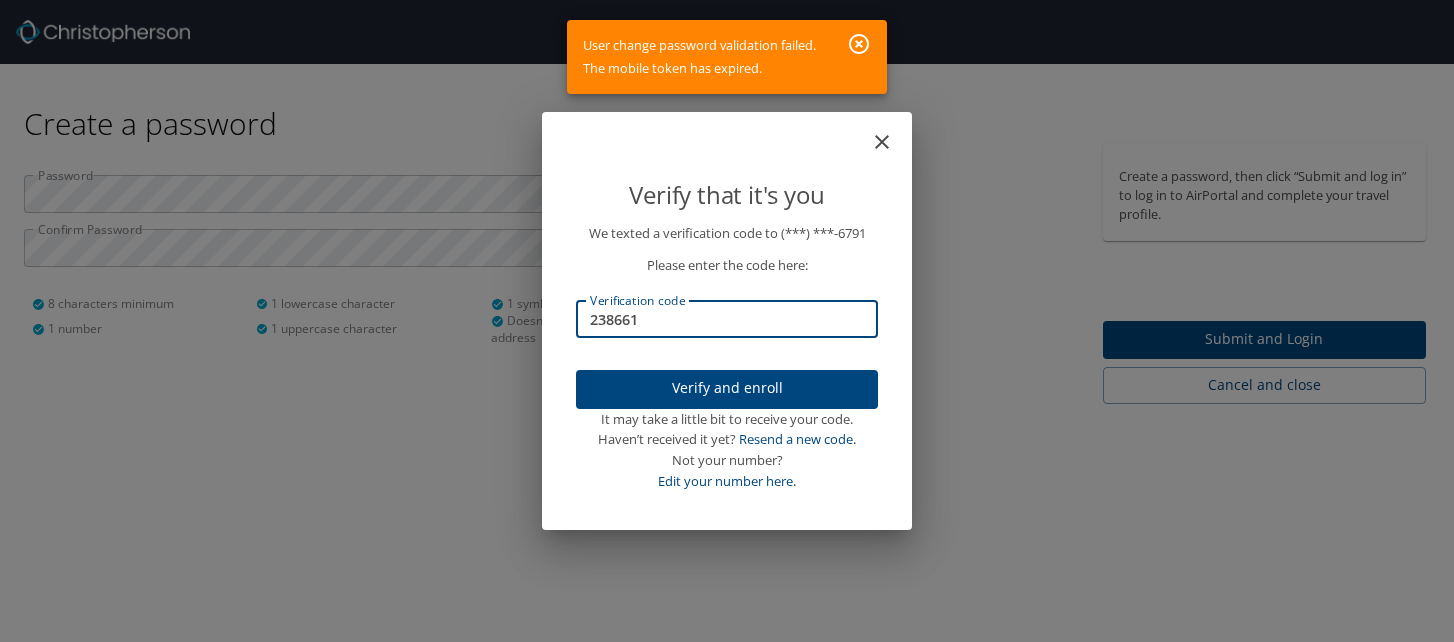 type on "238661" 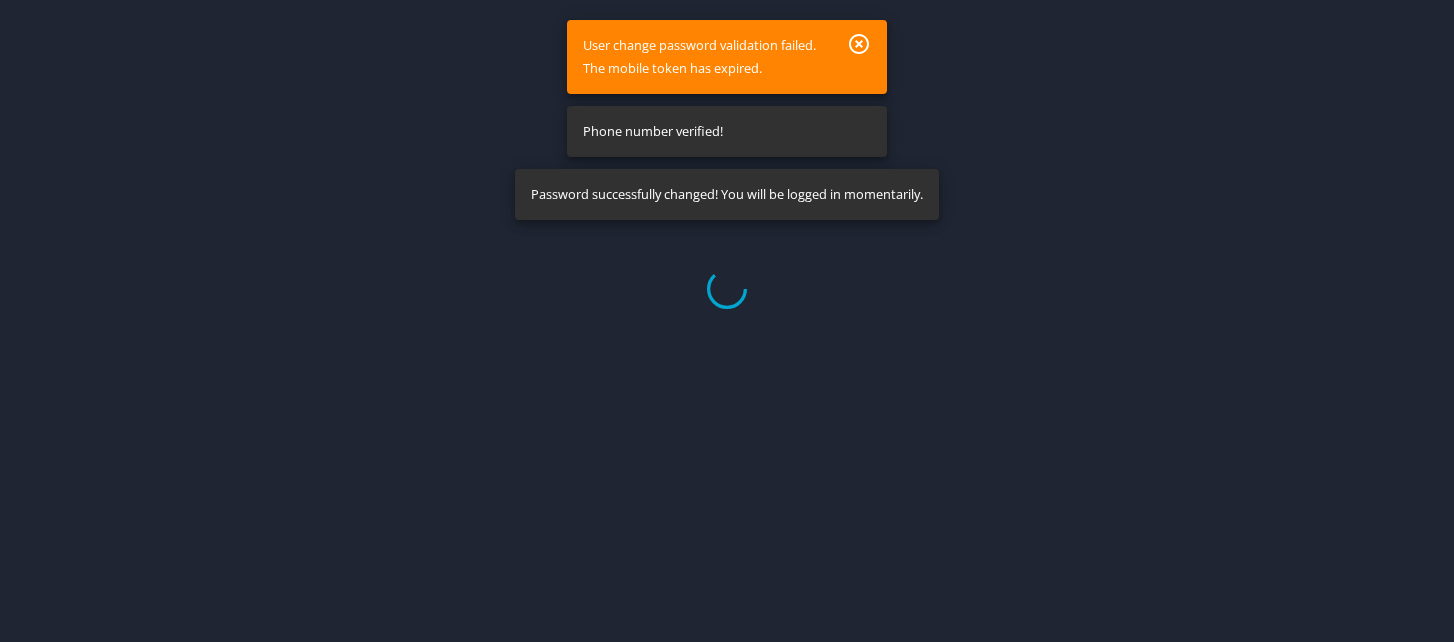 select on "US" 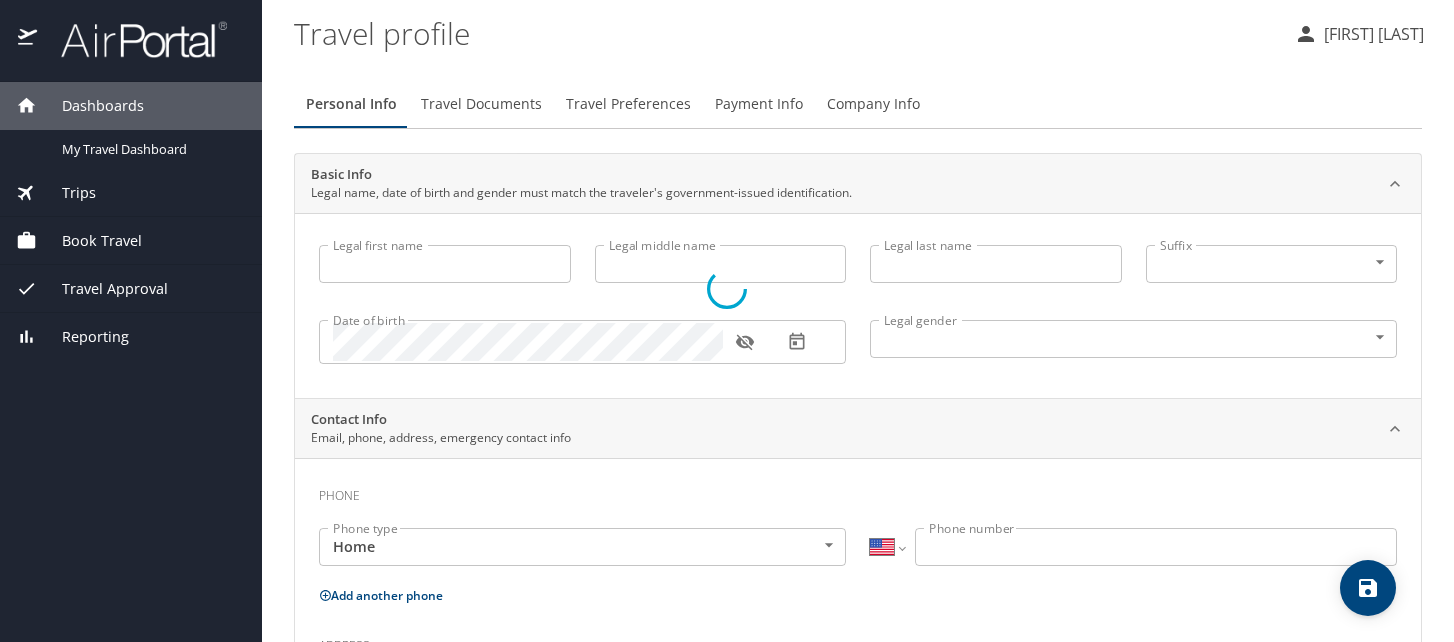 type on "William" 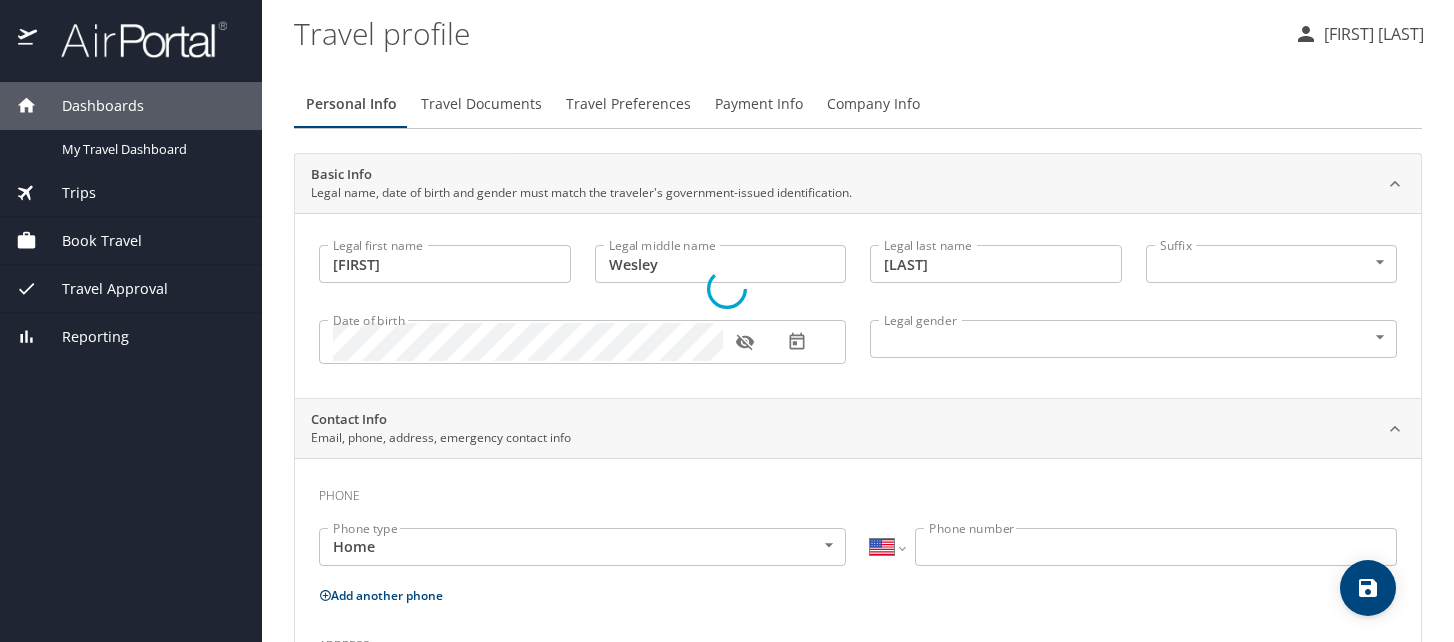 select on "US" 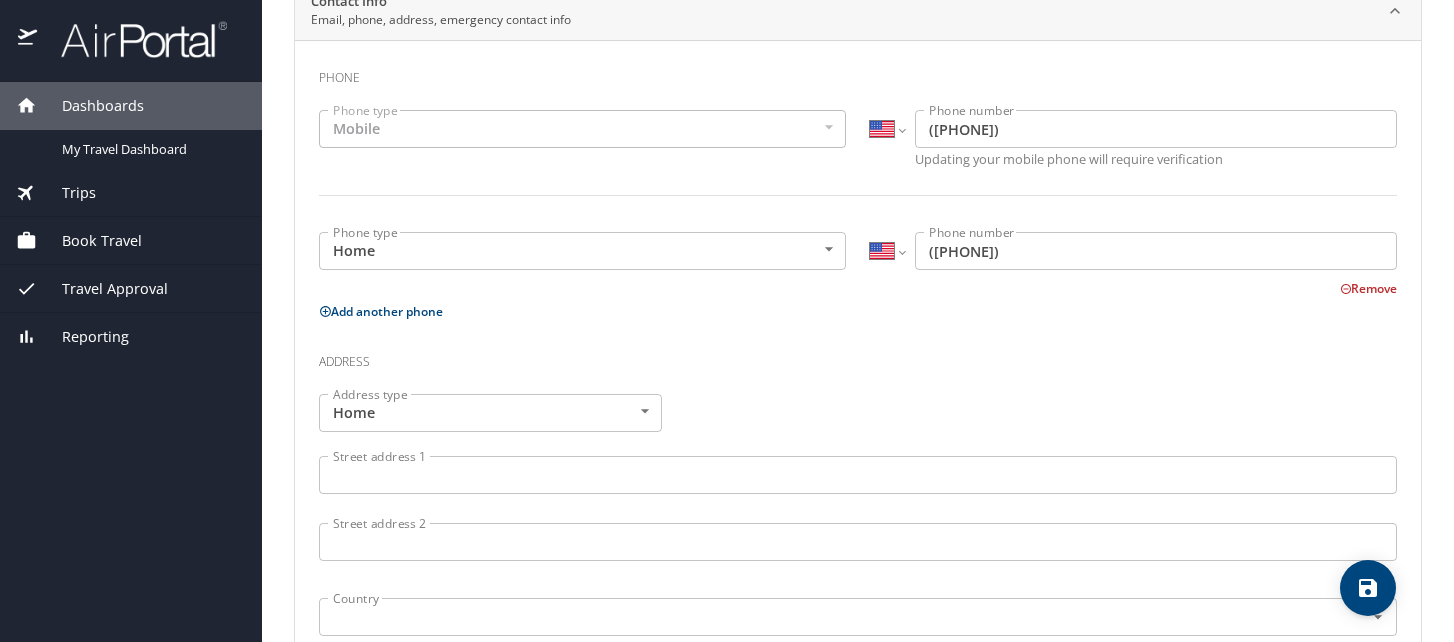 scroll, scrollTop: 502, scrollLeft: 0, axis: vertical 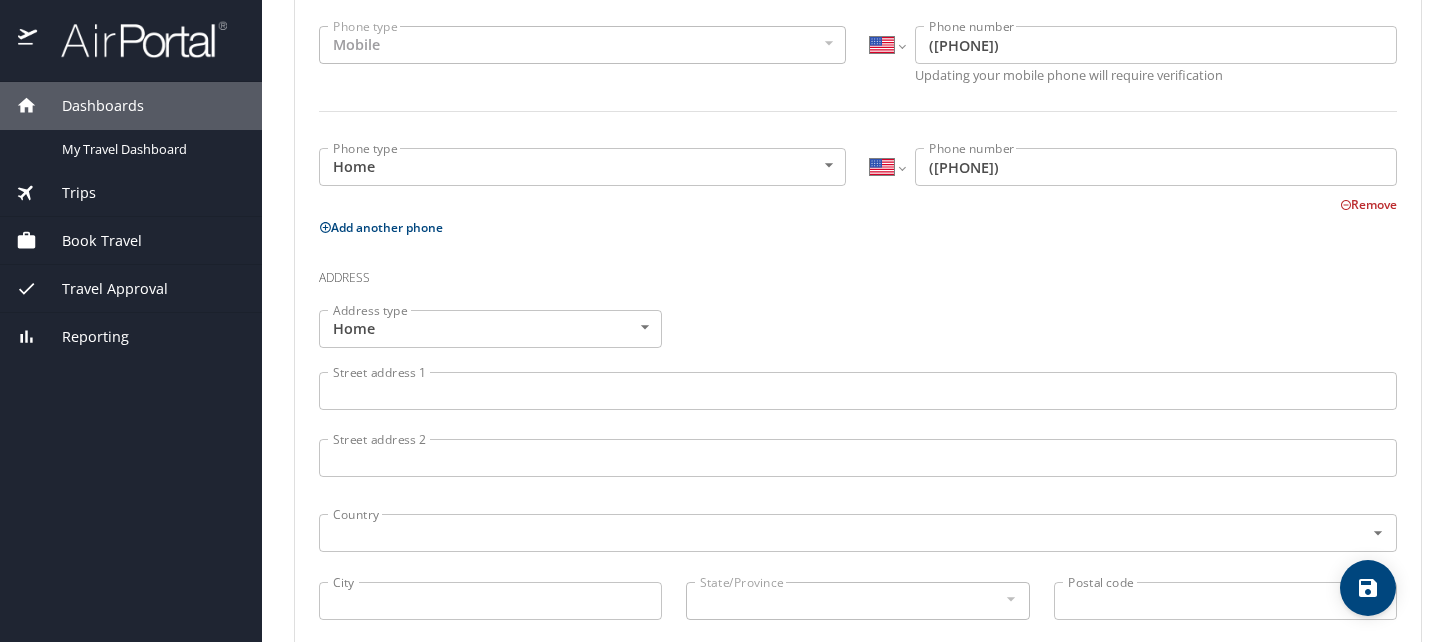 click on "Street address 1" at bounding box center (858, 391) 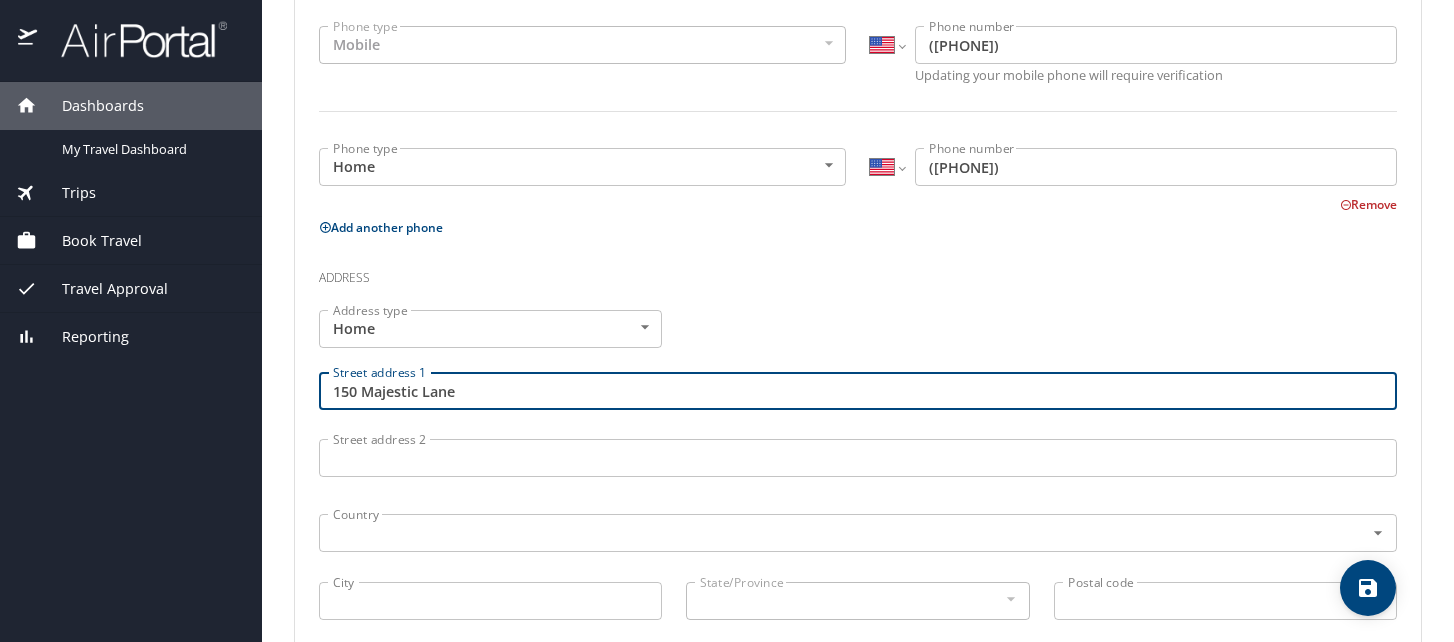 type on "150 Majestic Lane" 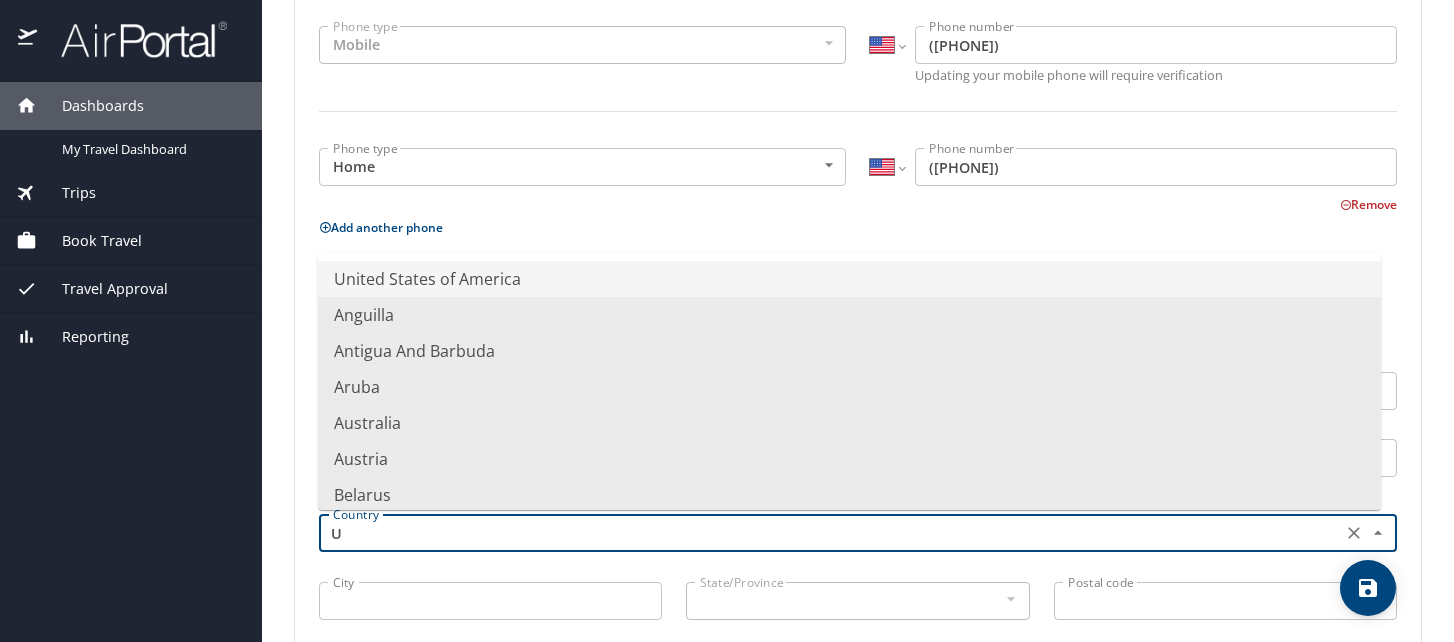 click on "United States of America" at bounding box center (849, 279) 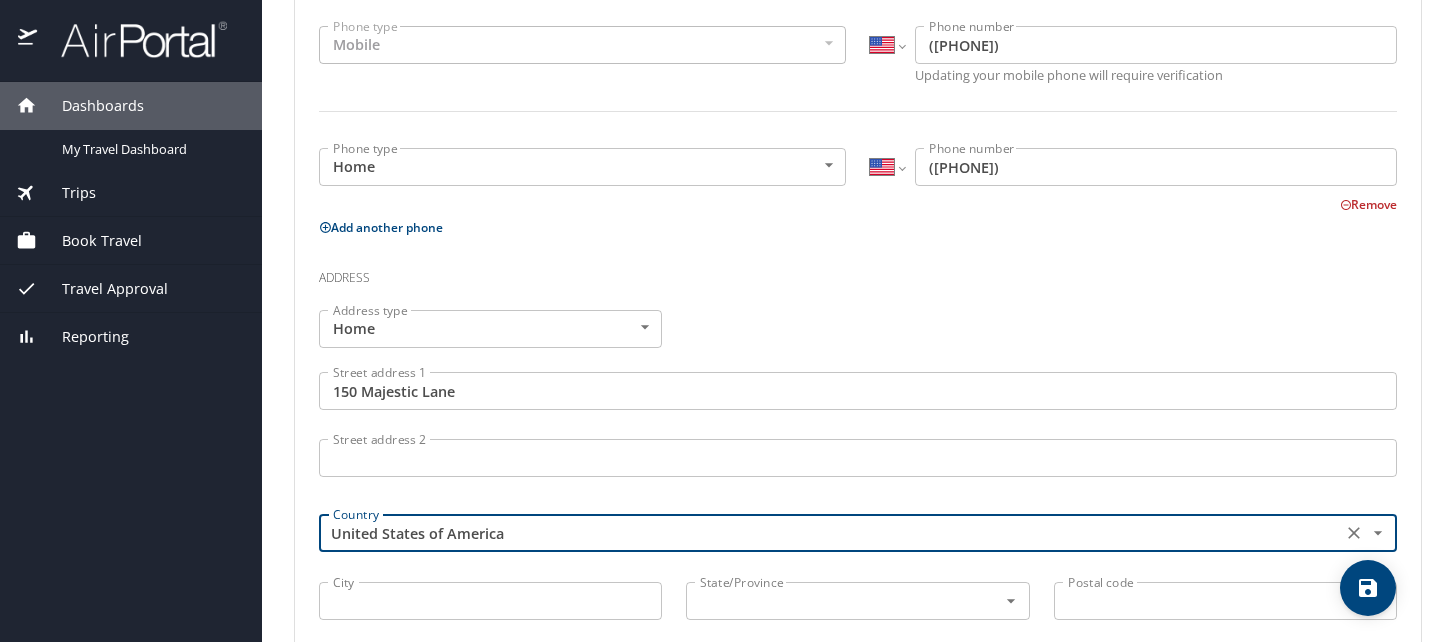 scroll, scrollTop: 763, scrollLeft: 0, axis: vertical 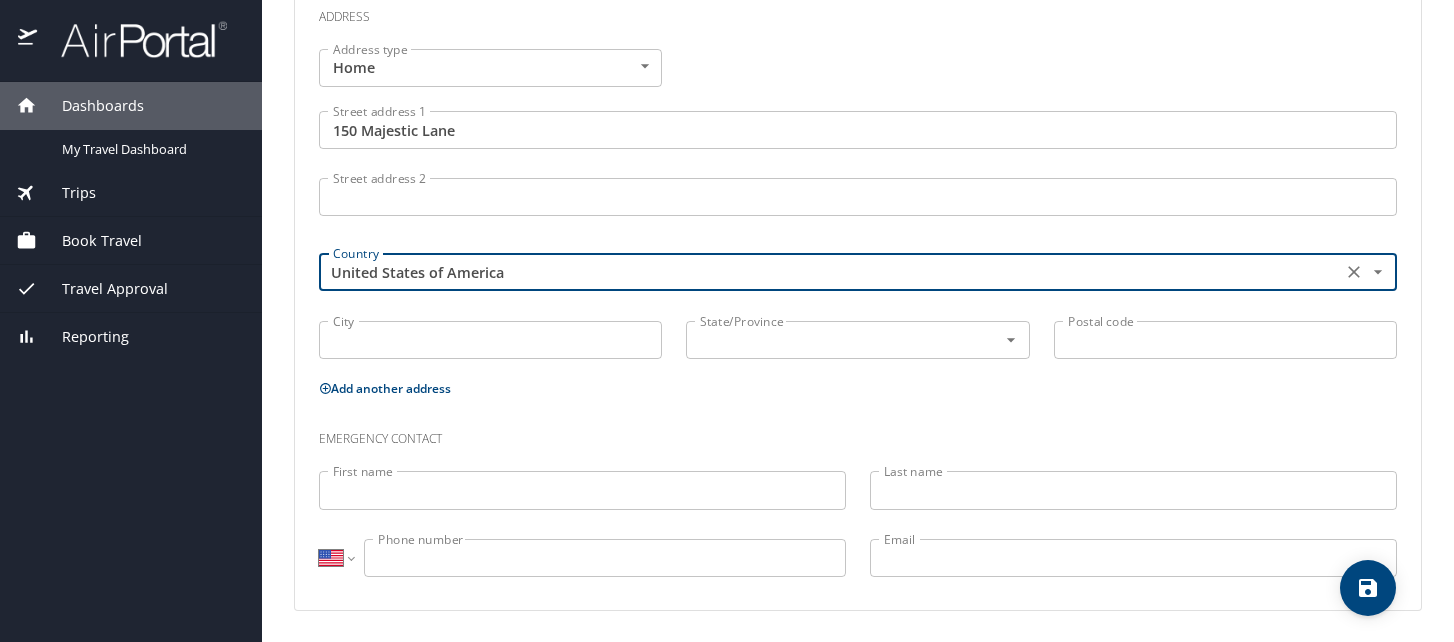 type on "United States of America" 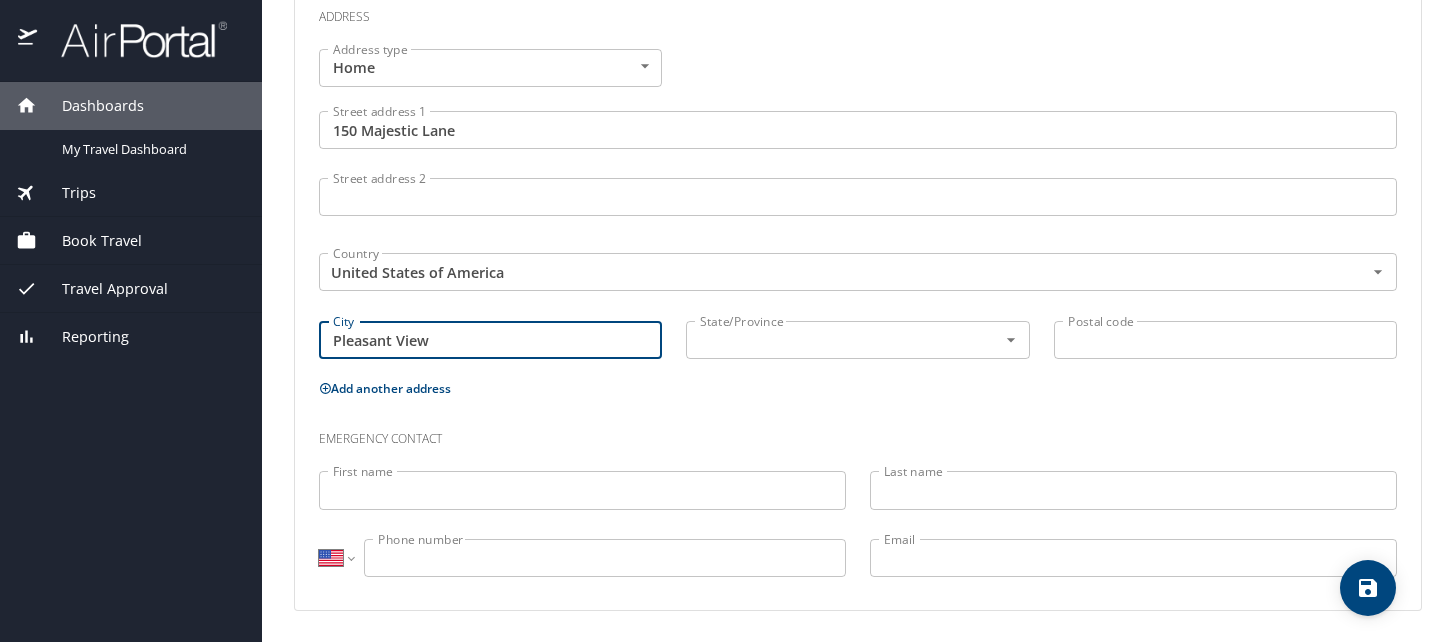 type on "Pleasant View" 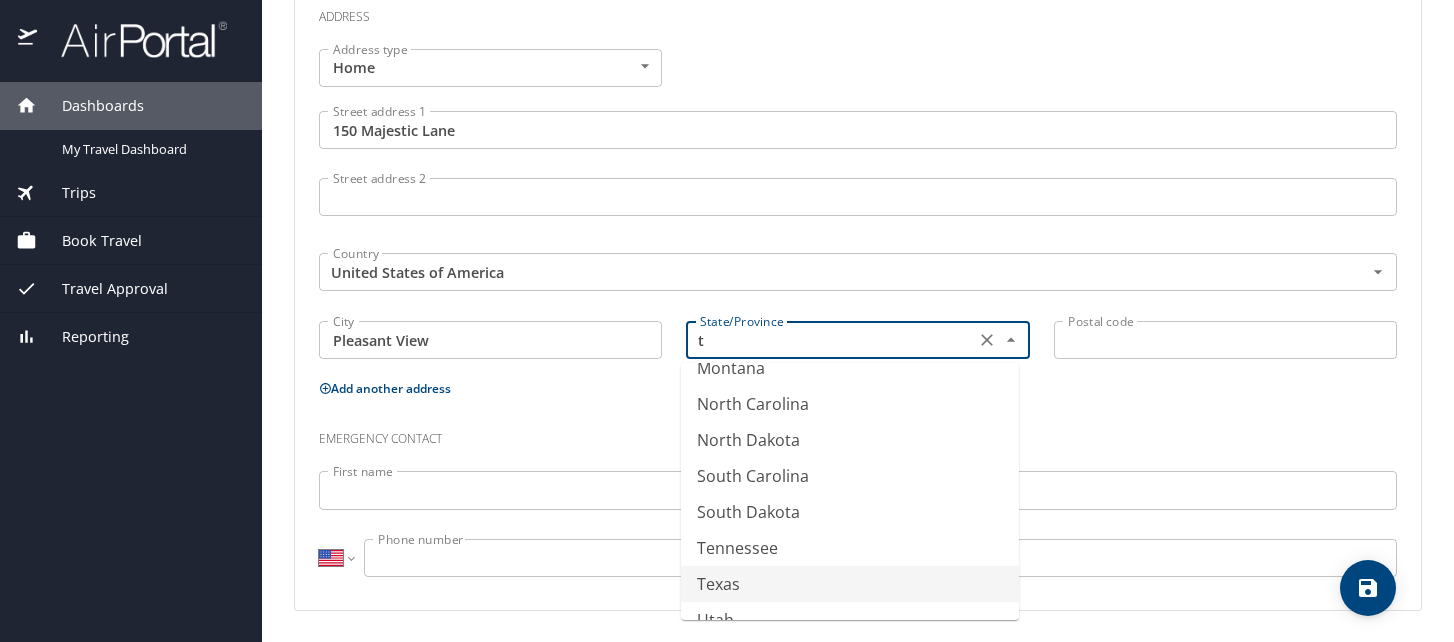 scroll, scrollTop: 300, scrollLeft: 0, axis: vertical 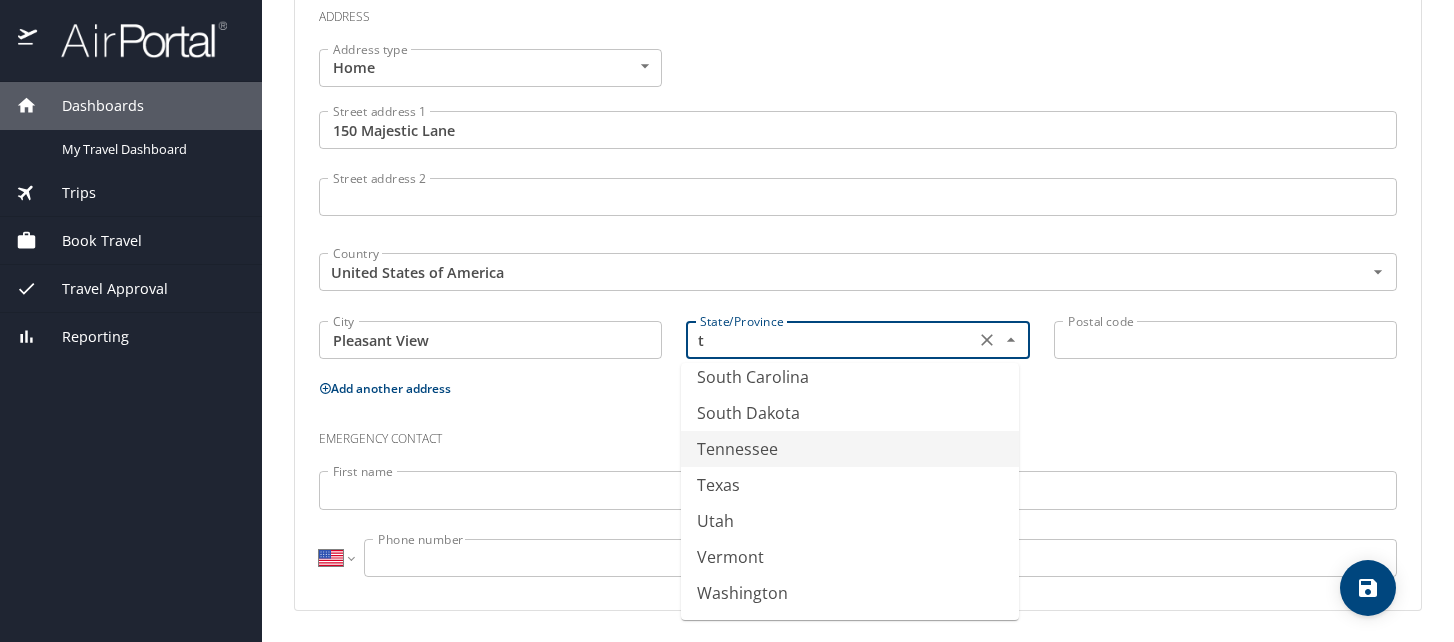 click on "Tennessee" at bounding box center (850, 449) 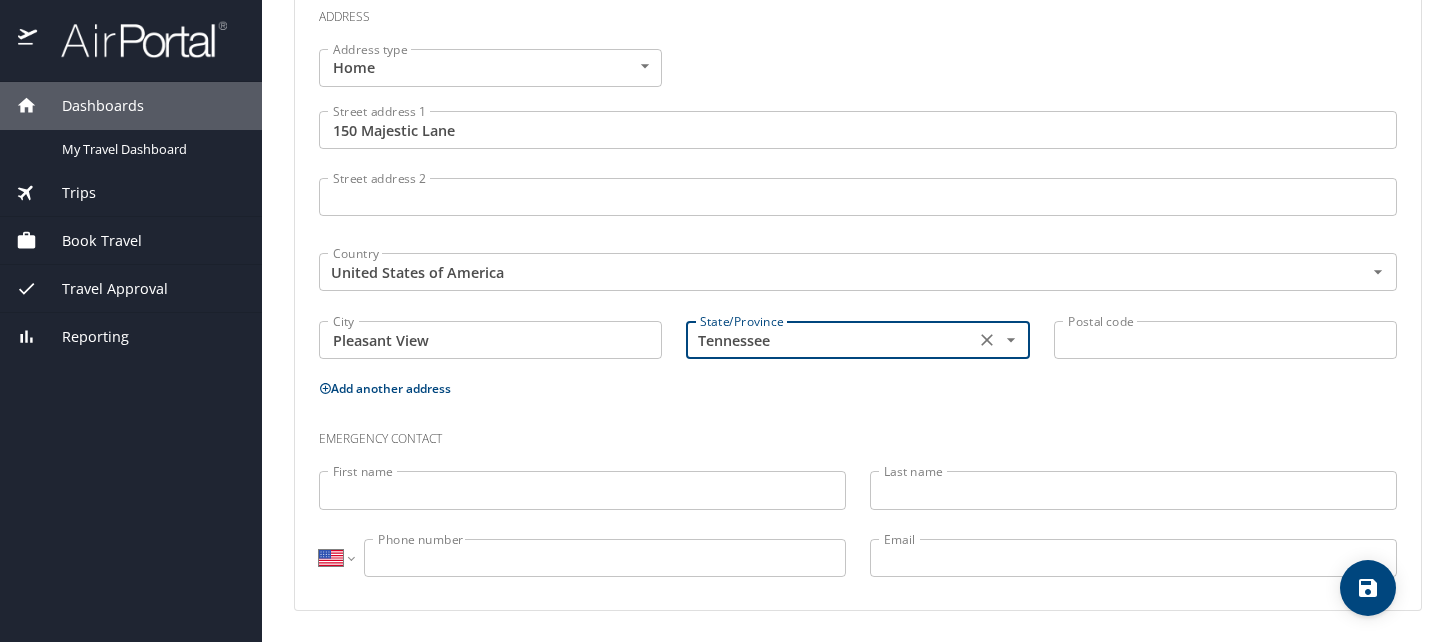 type on "Tennessee" 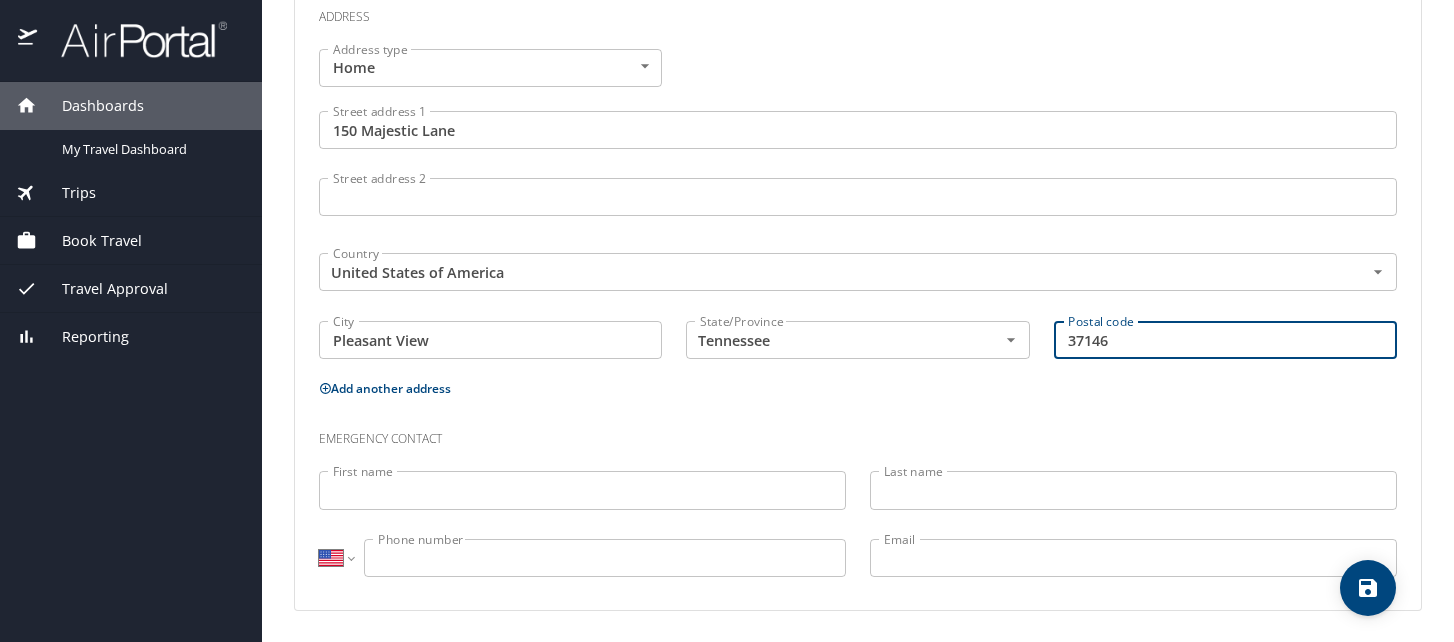 type on "37146" 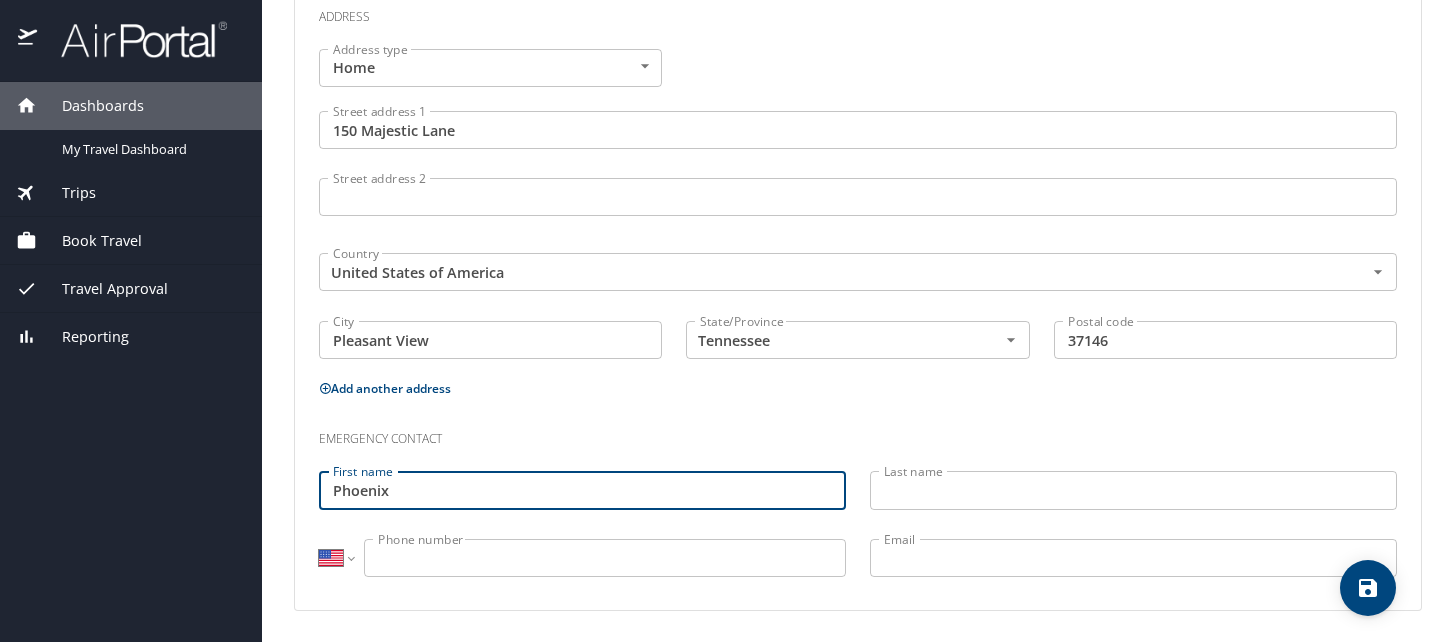 type on "Phoenix" 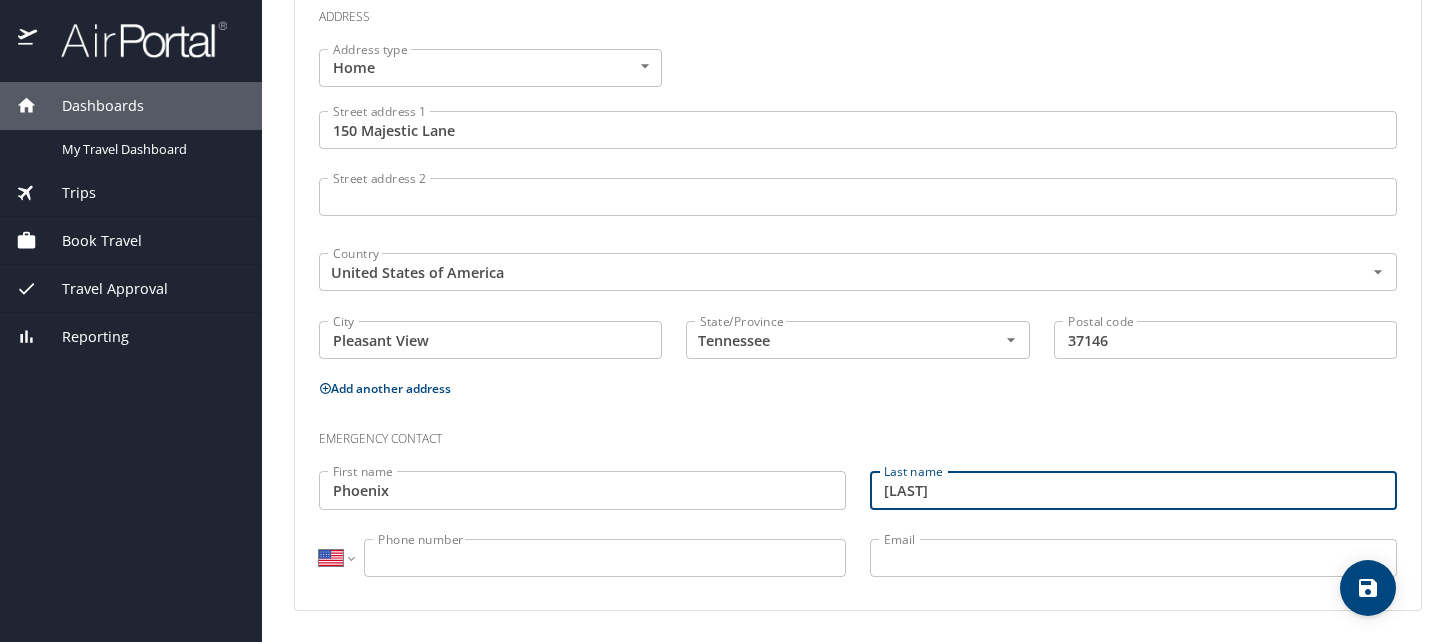 type on "Rucker" 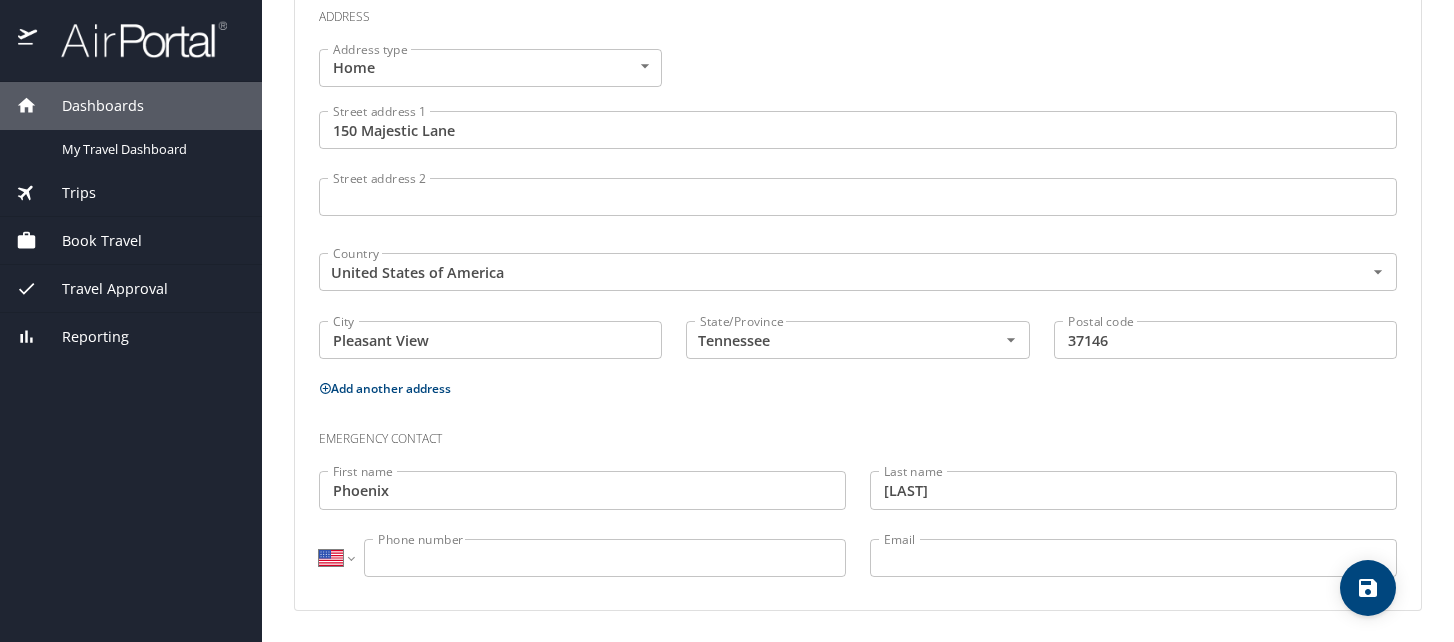 click on "Phone number" at bounding box center [605, 558] 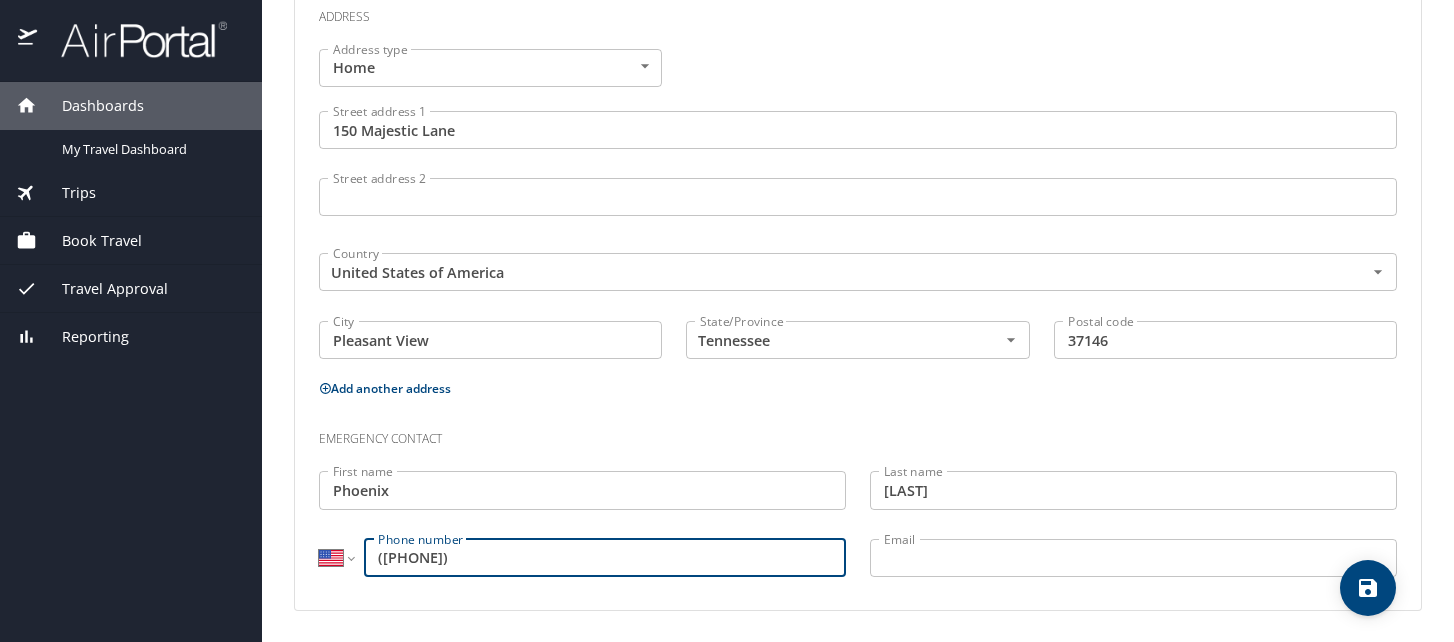 type on "(606) 356-7479" 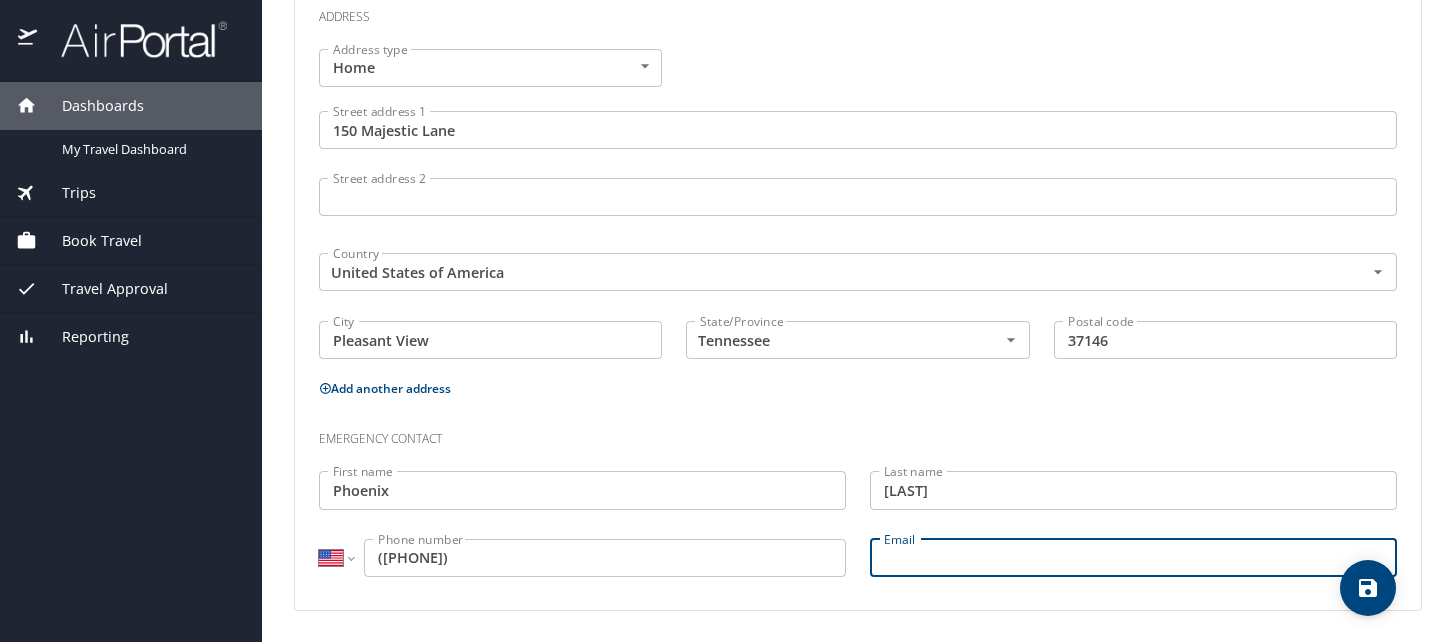 click on "Email" at bounding box center [1133, 558] 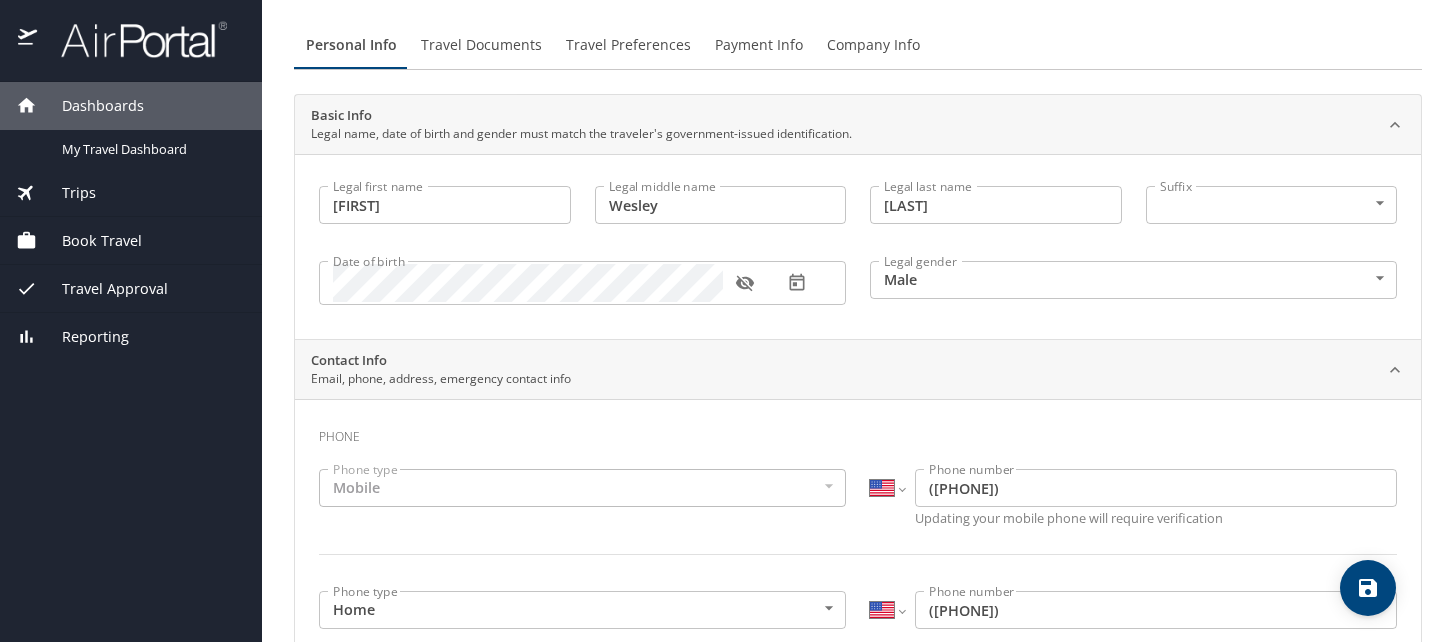 scroll, scrollTop: 0, scrollLeft: 0, axis: both 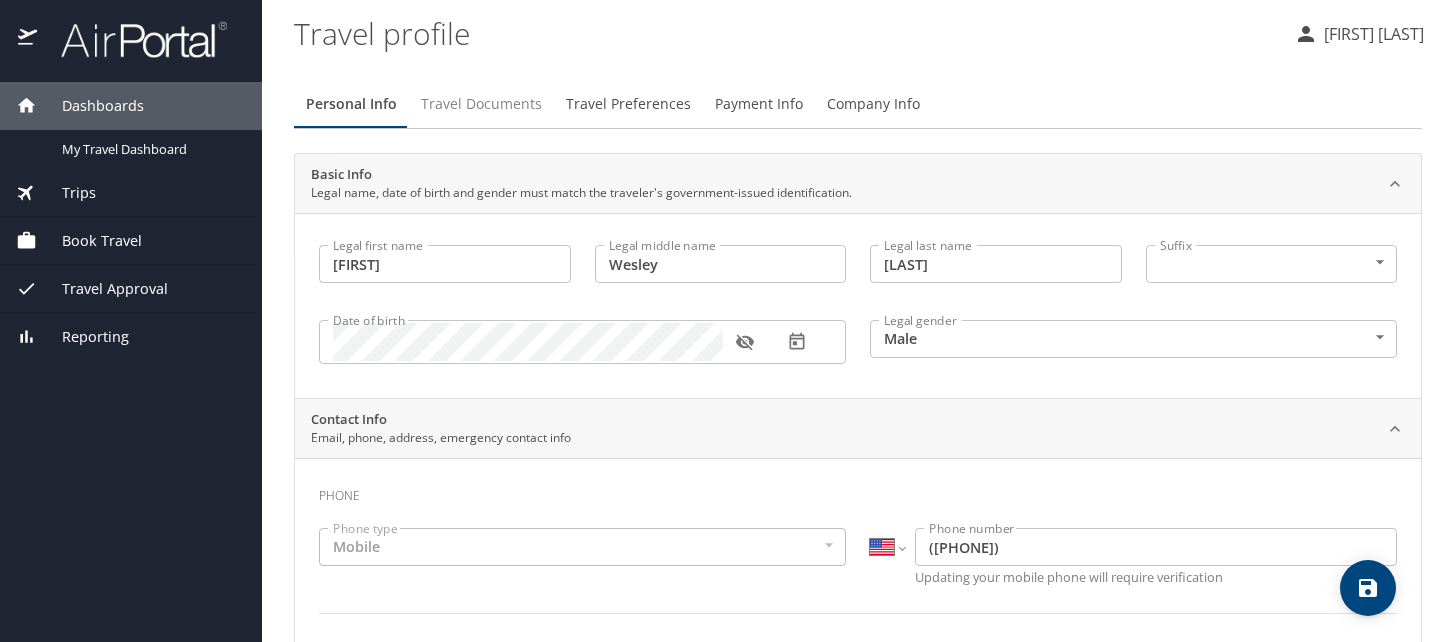 type on "phoenix.rucker@hotmail.com" 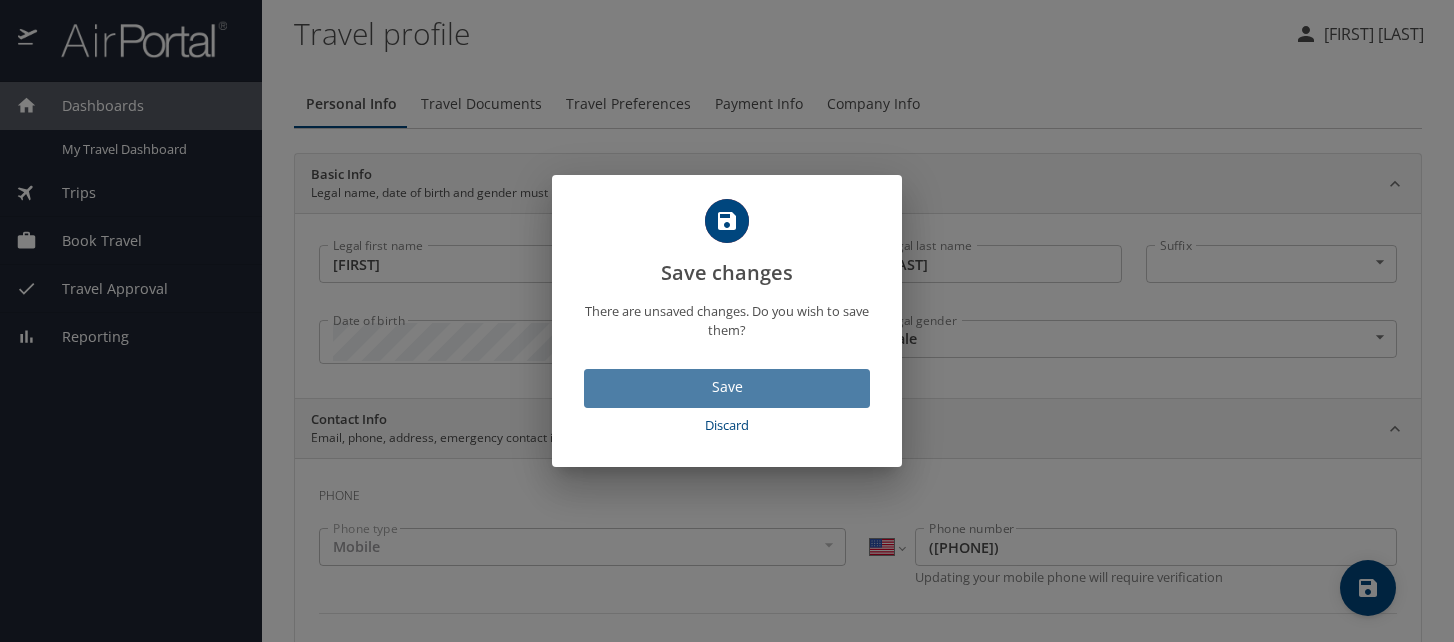 click on "Save" at bounding box center [727, 387] 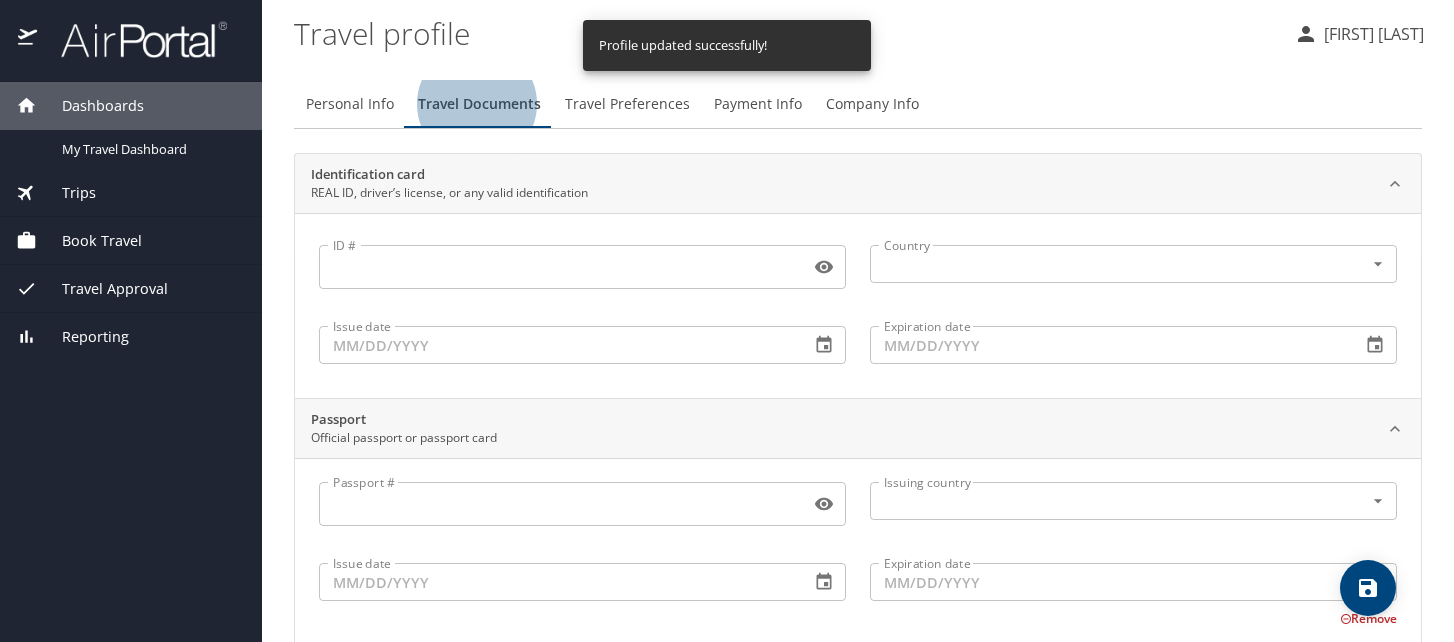 click on "ID #" at bounding box center [560, 267] 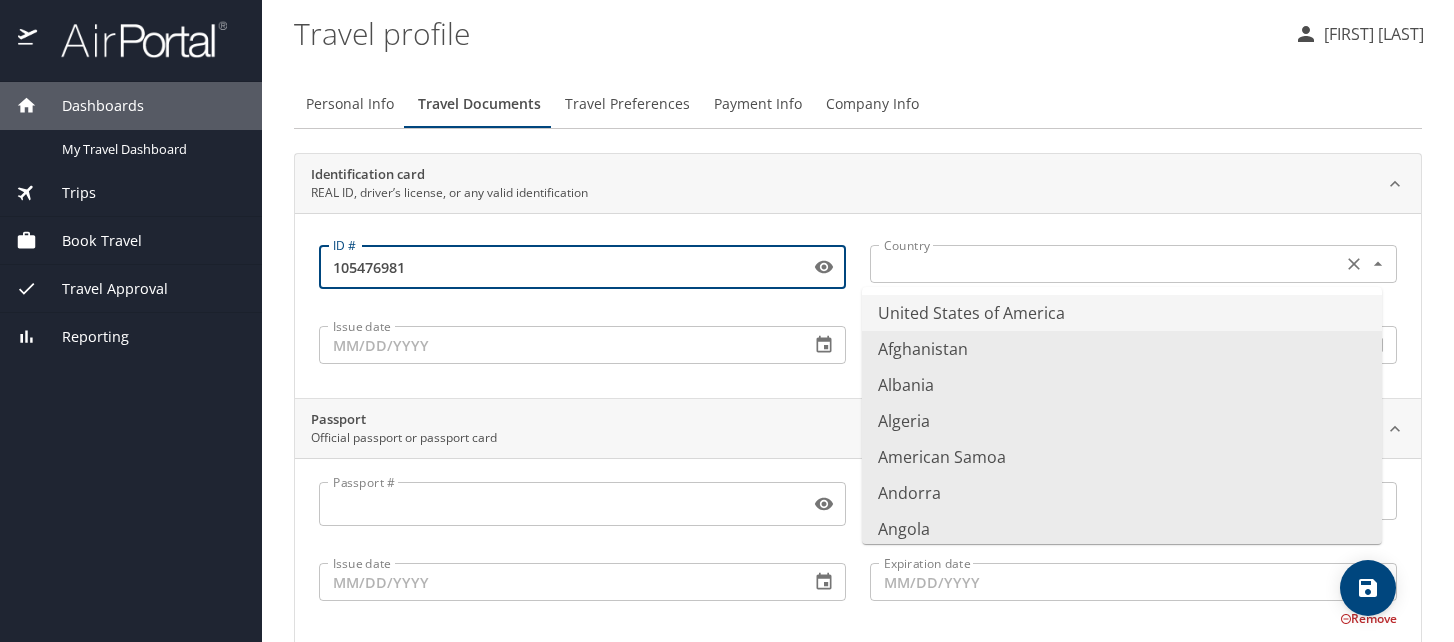type on "105476981" 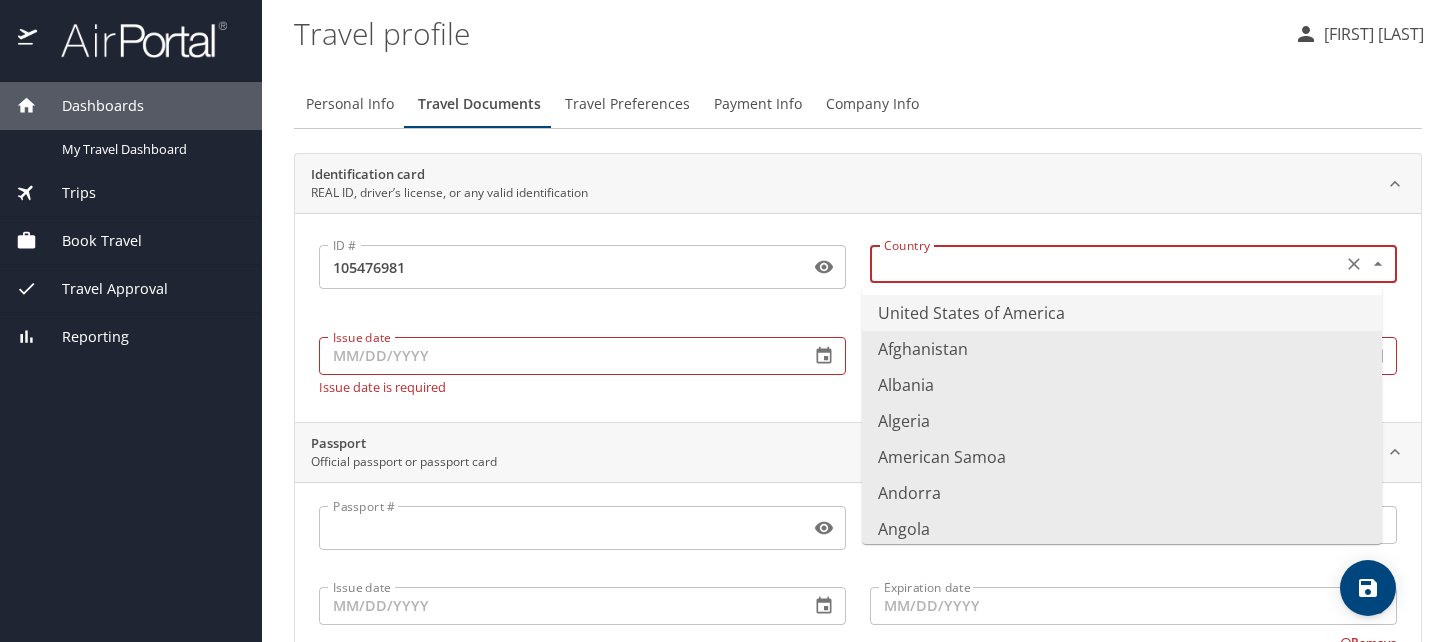 click on "United States of America" at bounding box center [1122, 313] 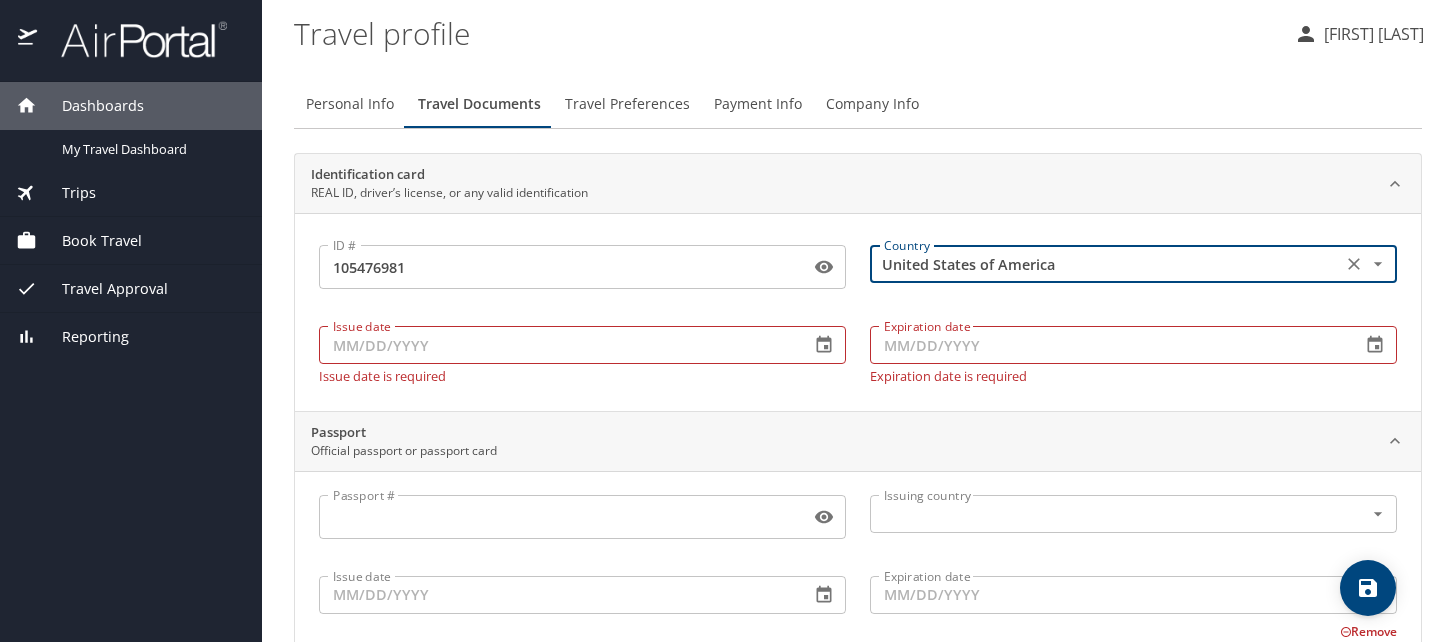 click on "Issue date" at bounding box center [556, 345] 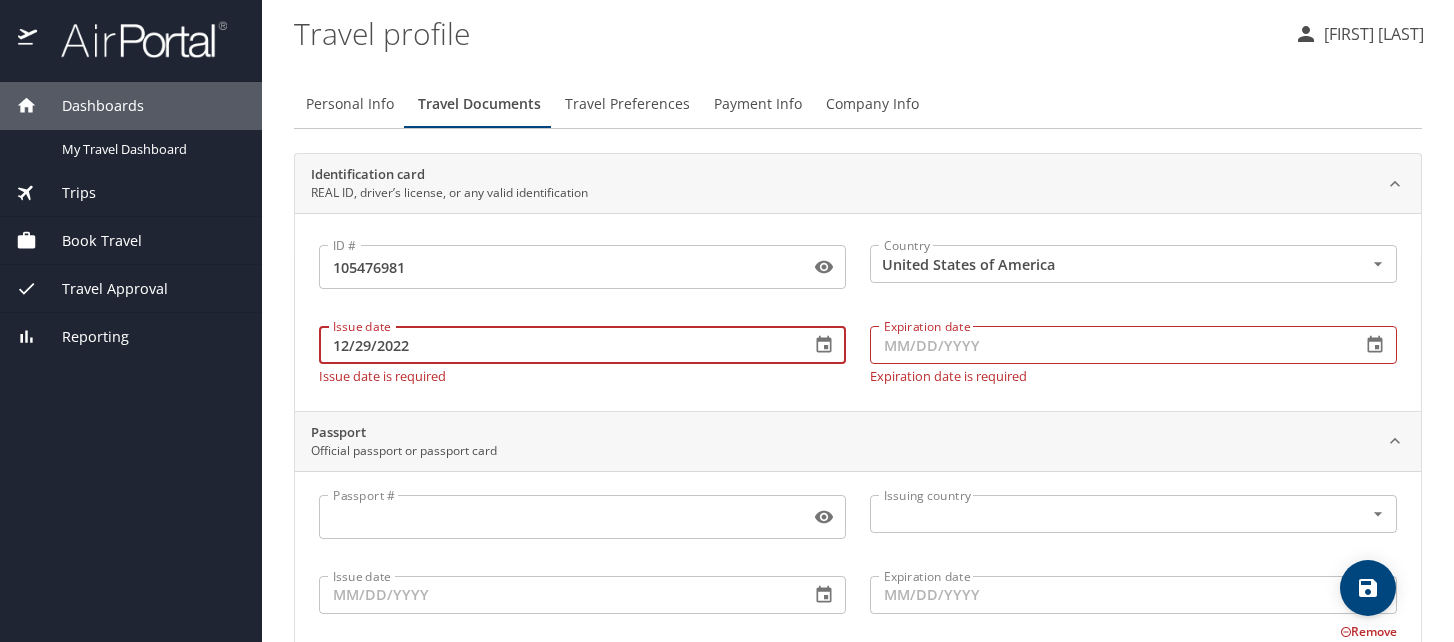 type on "12/29/2022" 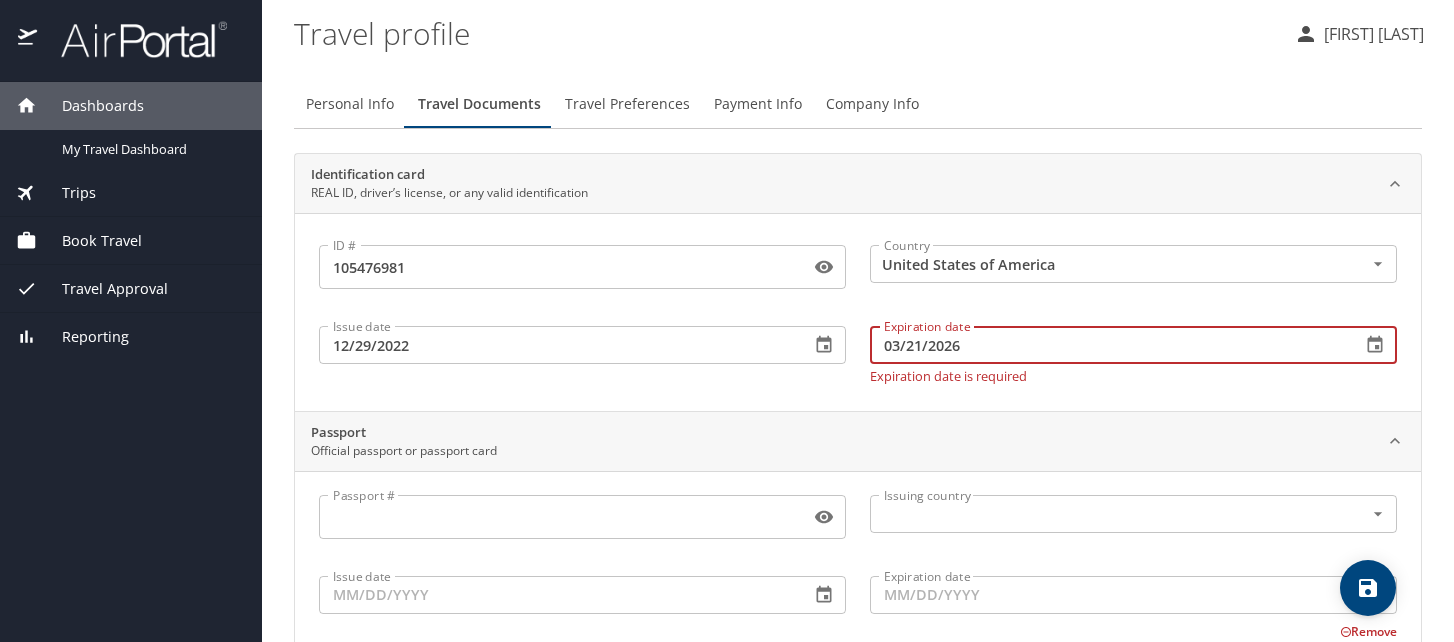 scroll, scrollTop: 202, scrollLeft: 0, axis: vertical 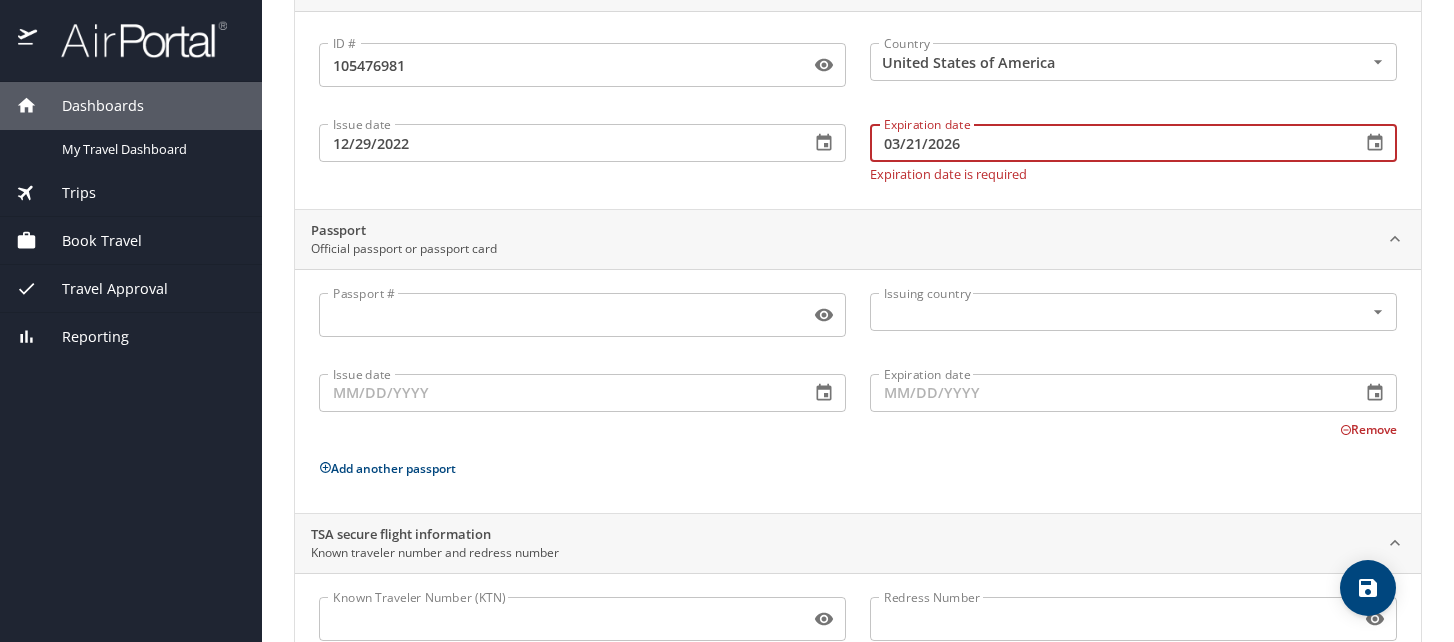type on "03/21/2026" 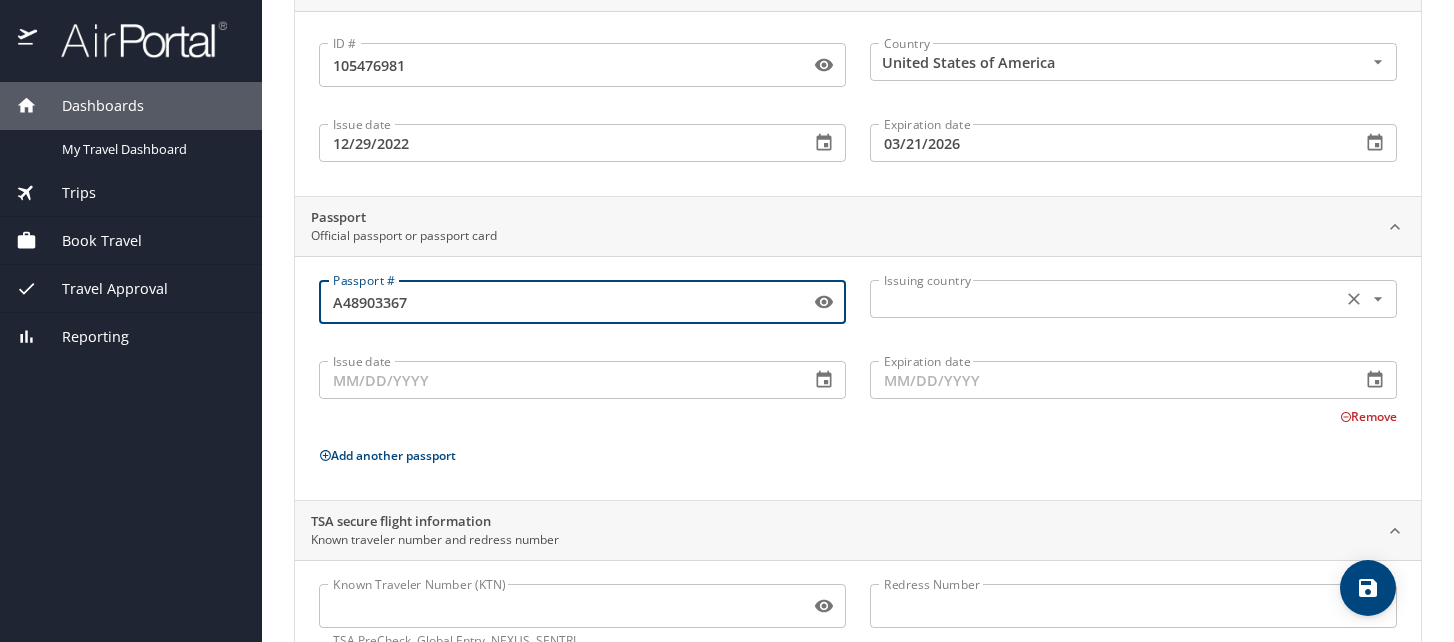 type on "A48903367" 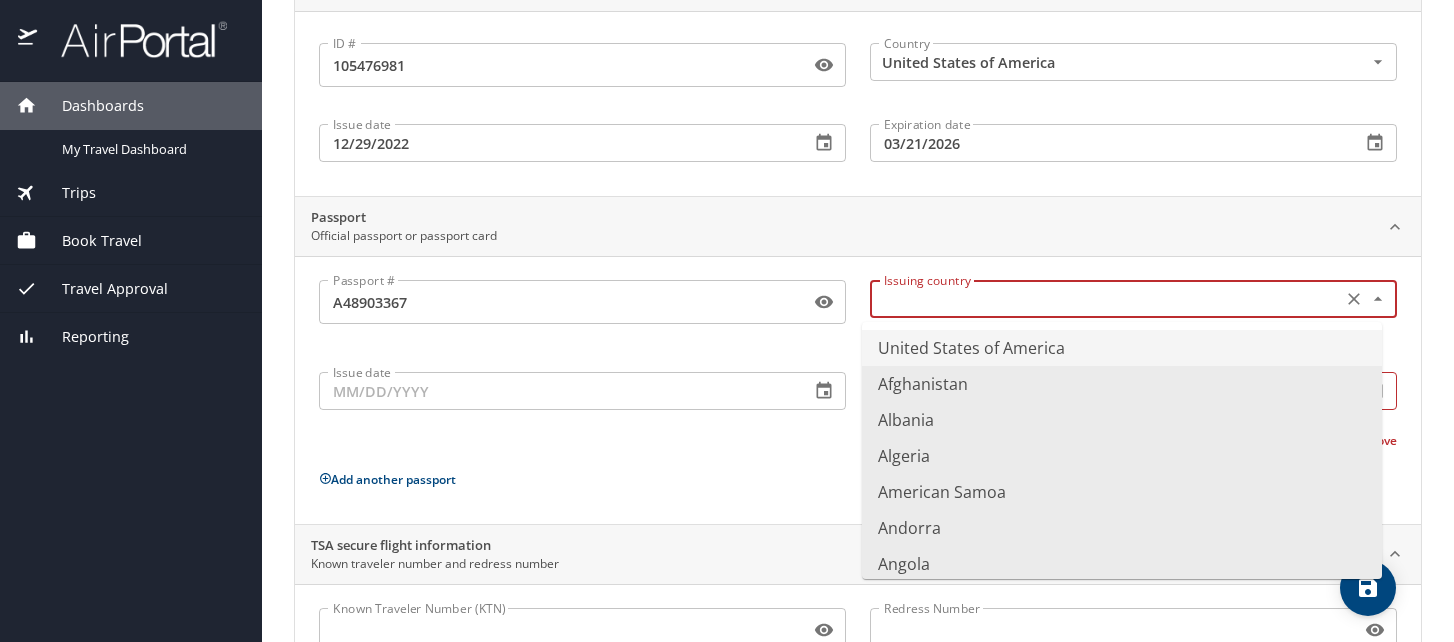 click at bounding box center (1104, 299) 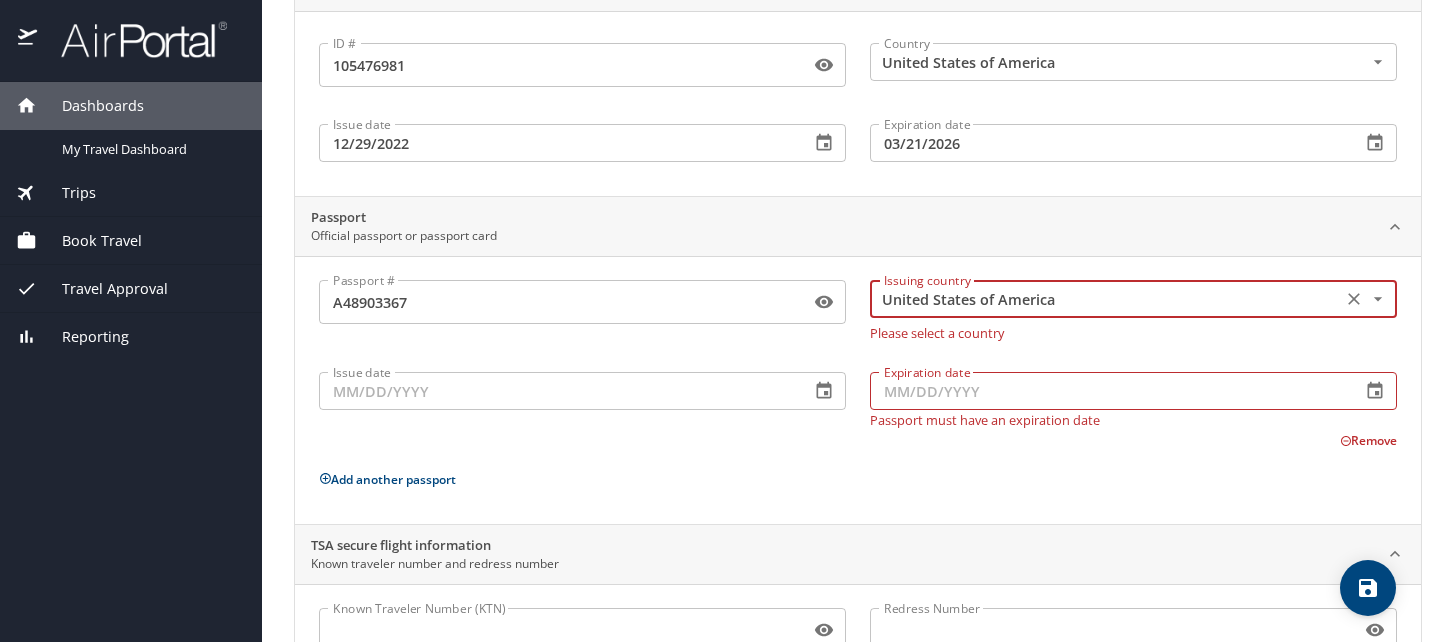 click on "Issue date" at bounding box center (556, 391) 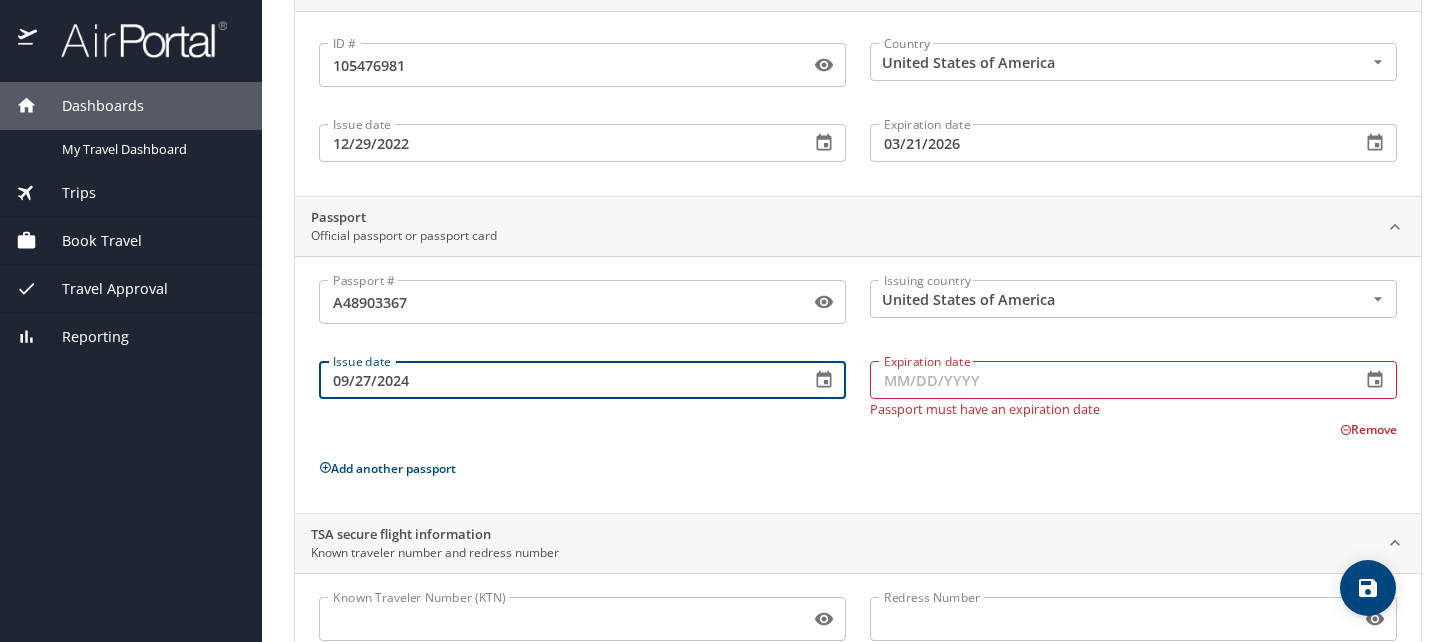 type on "09/27/2024" 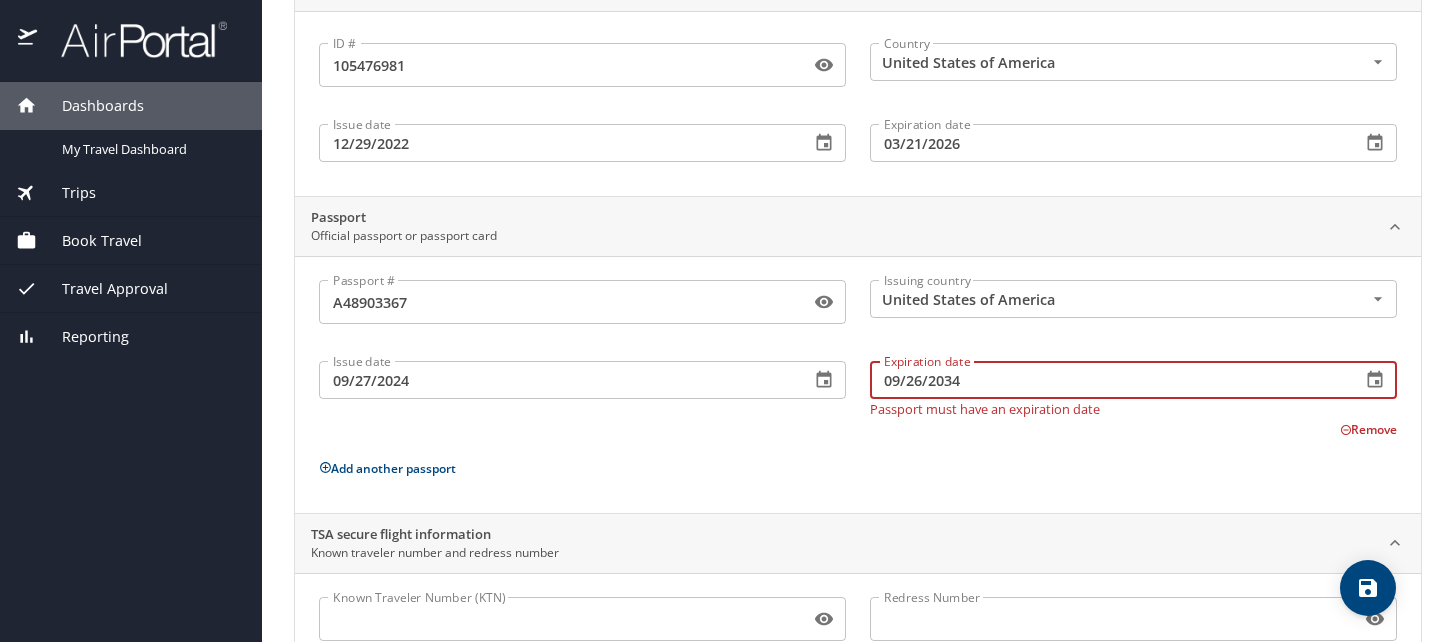 type on "09/26/2034" 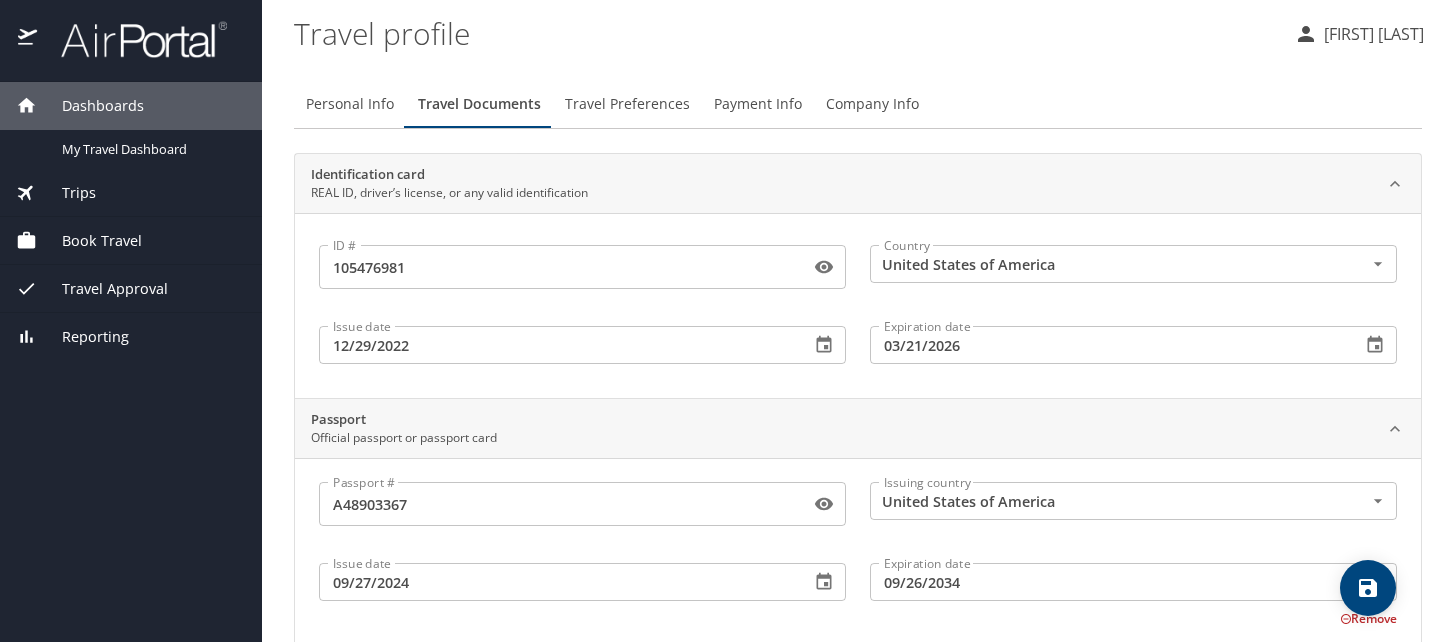 scroll, scrollTop: 101, scrollLeft: 0, axis: vertical 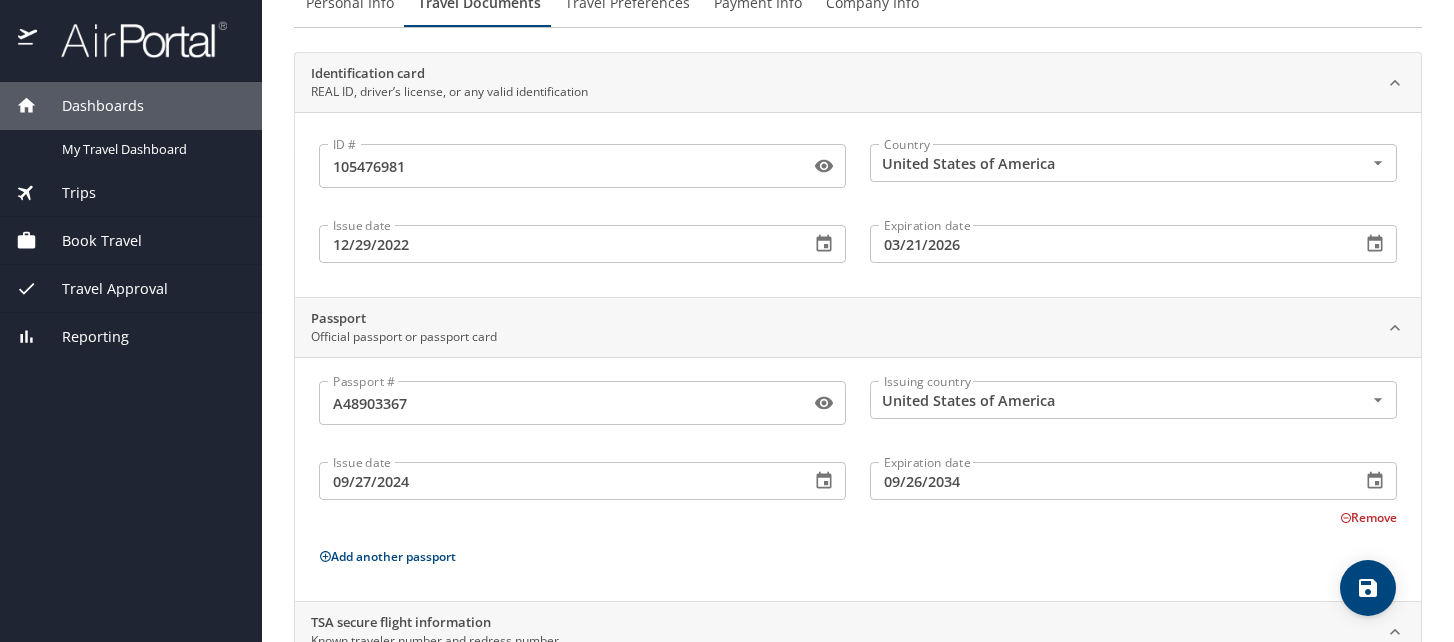 click 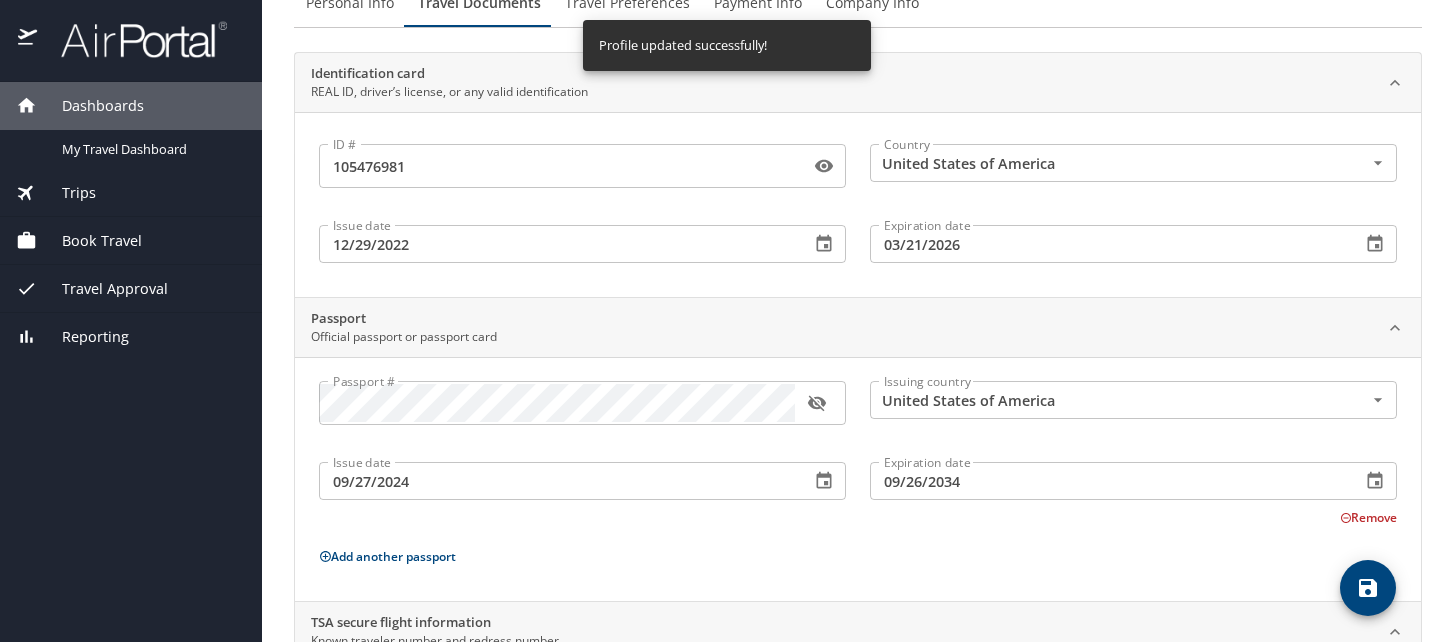 scroll, scrollTop: 0, scrollLeft: 0, axis: both 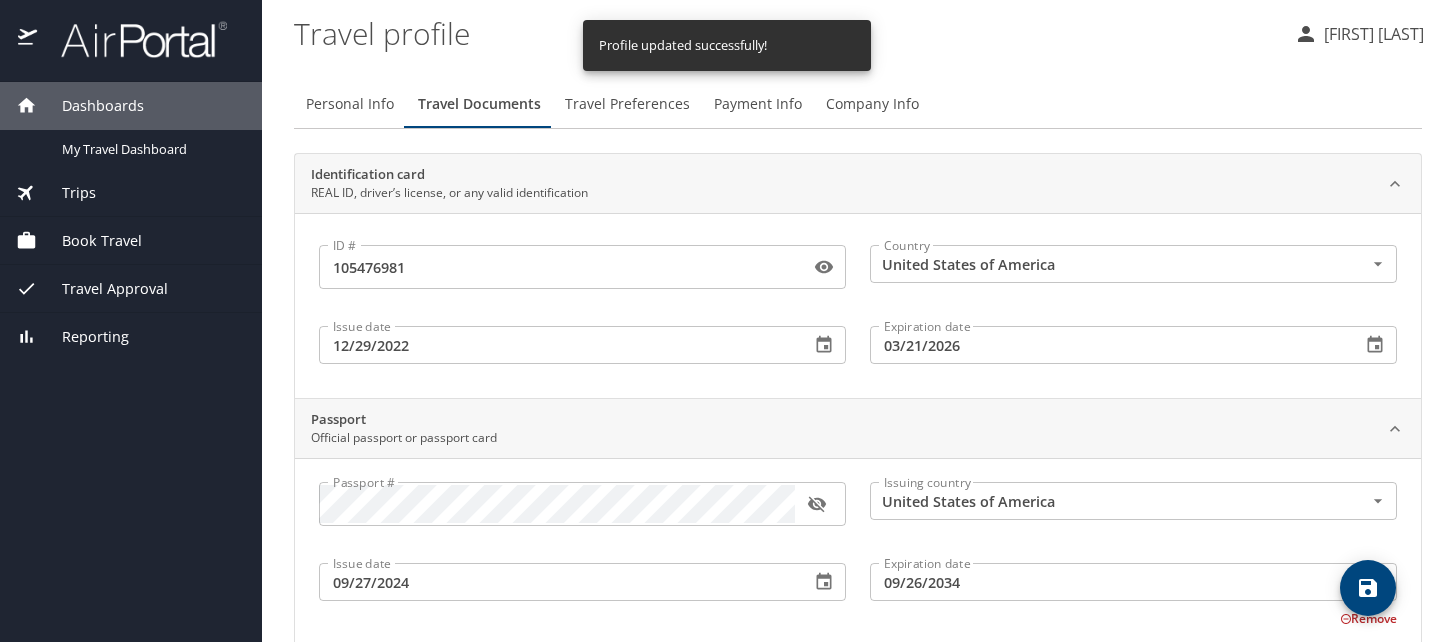 click on "Travel Preferences" at bounding box center (627, 104) 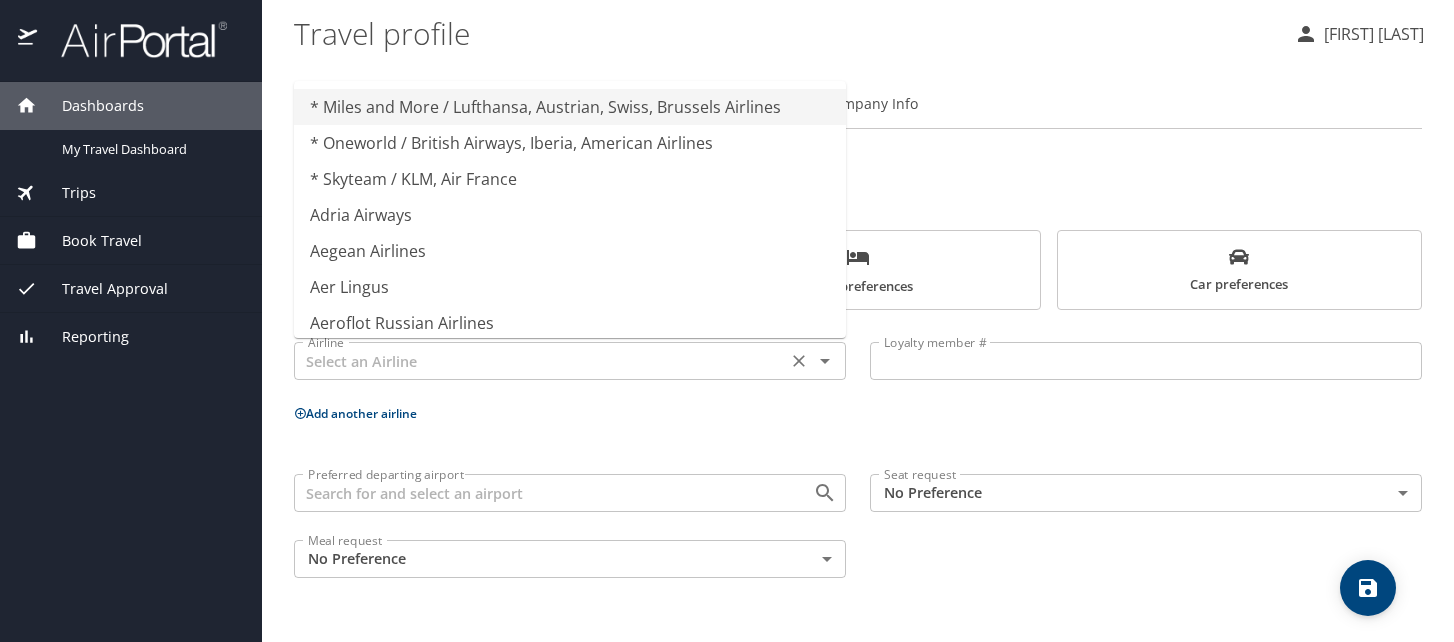 click at bounding box center [540, 361] 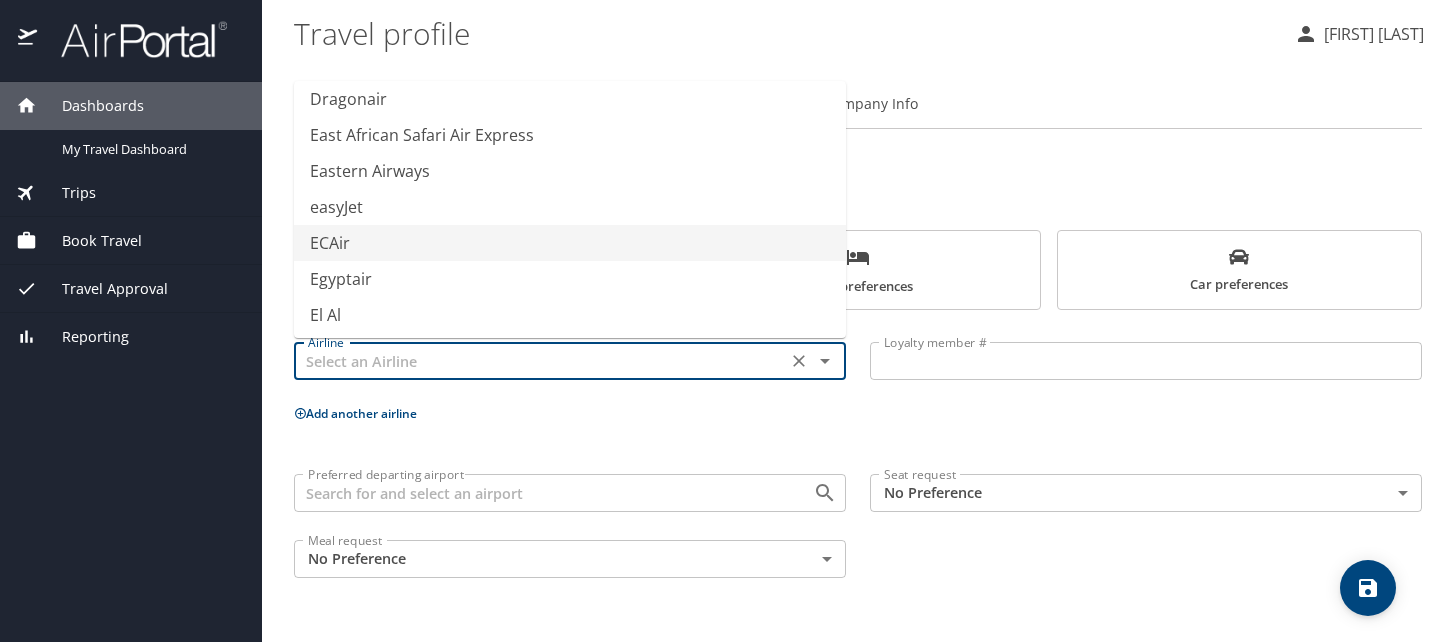 scroll, scrollTop: 6000, scrollLeft: 0, axis: vertical 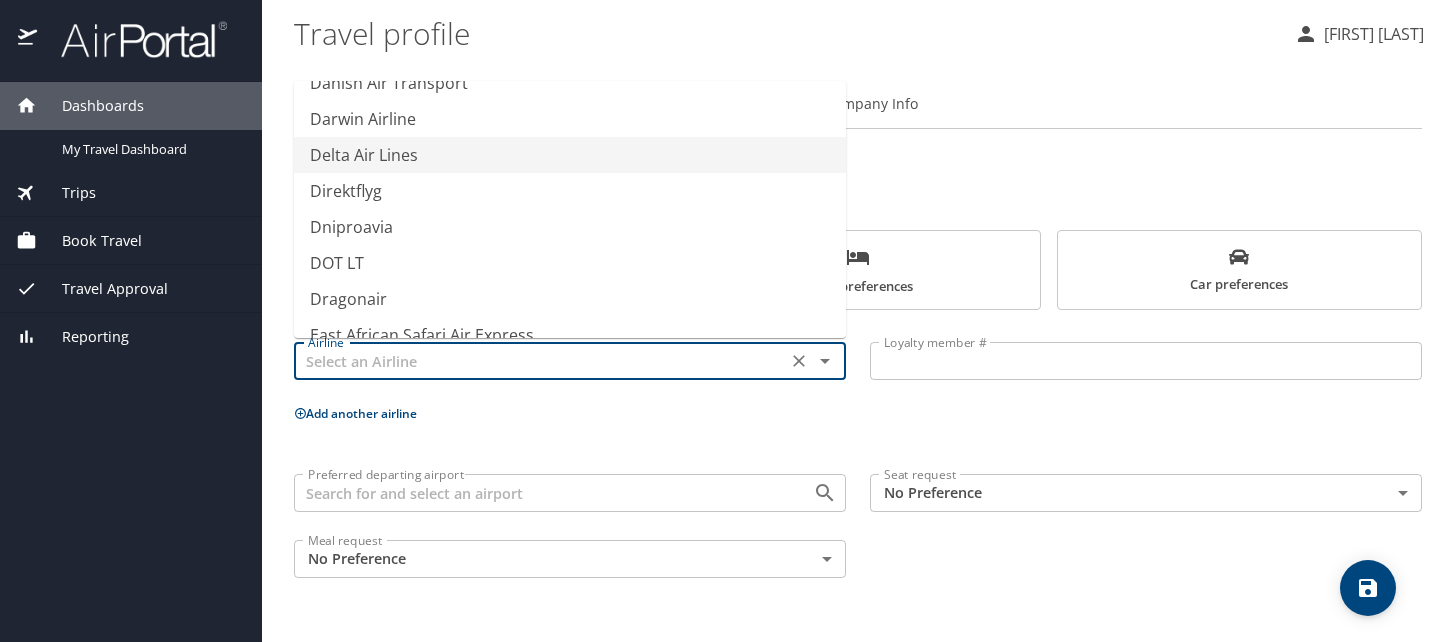 click on "Delta Air Lines" at bounding box center [570, 155] 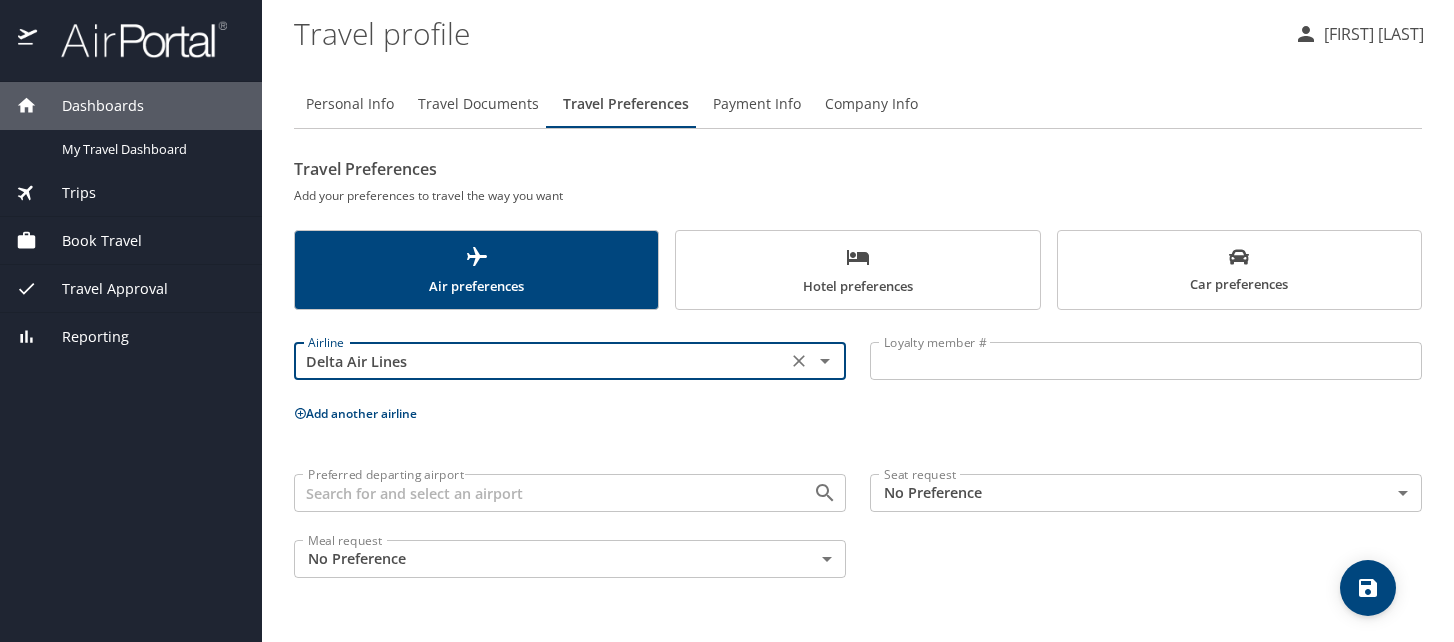 click on "Loyalty member #" at bounding box center (1146, 361) 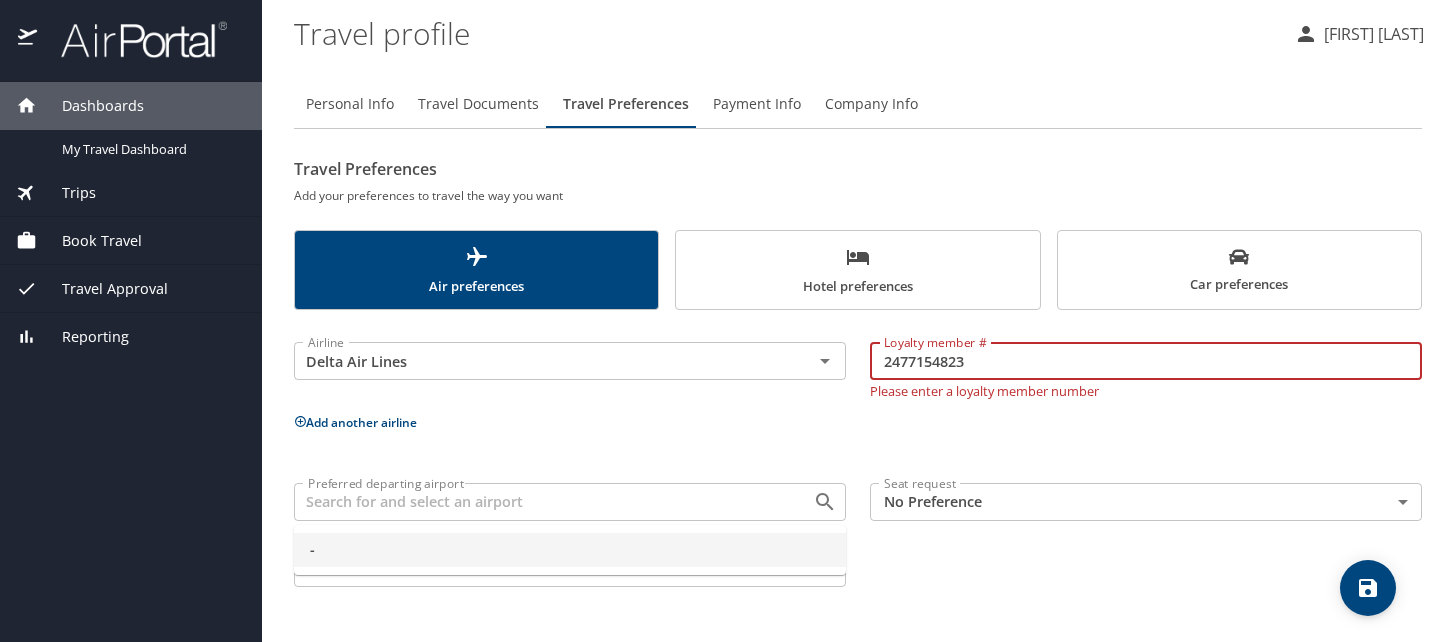 type on "2477154823" 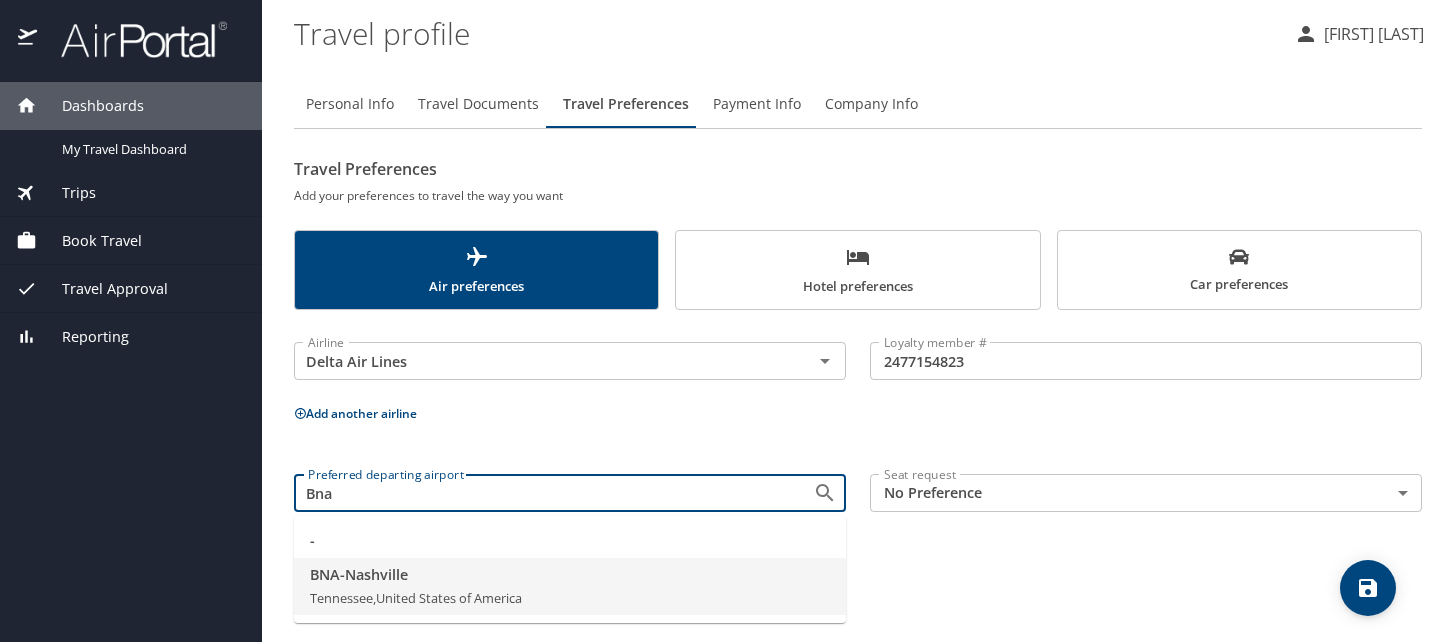 click on "BNA  -  Nashville" at bounding box center [570, 575] 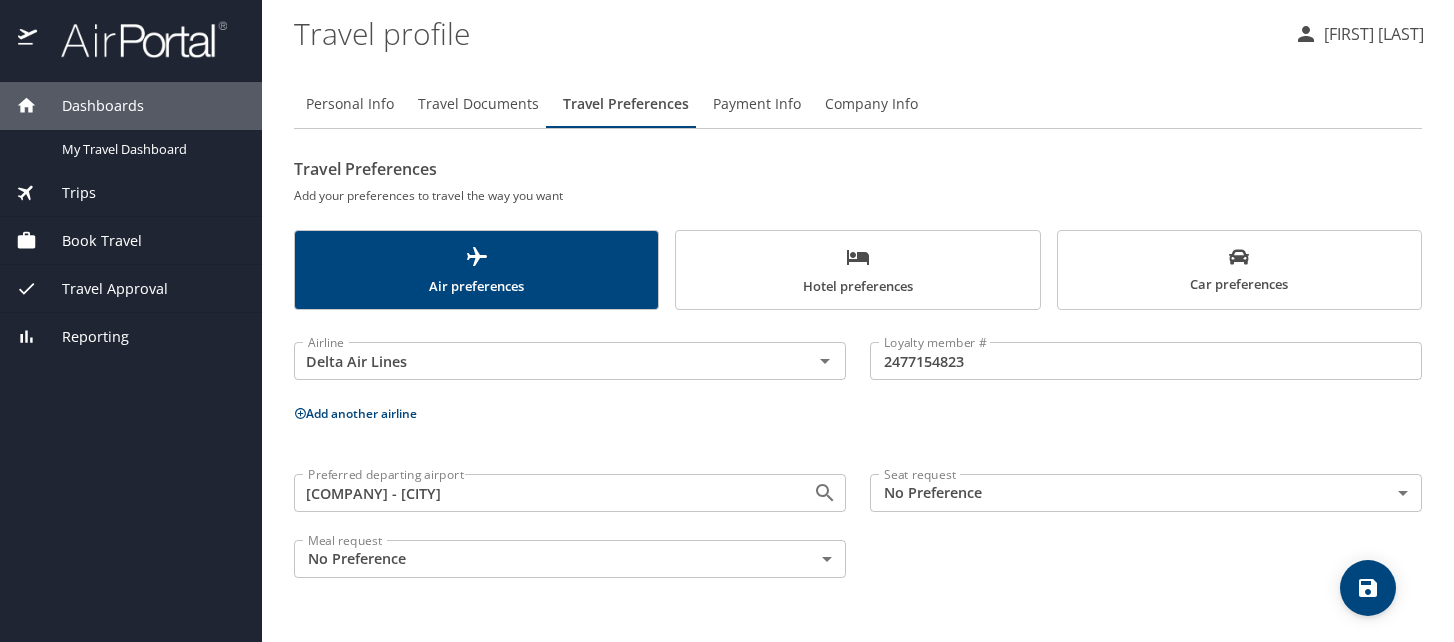 click on "Dashboards My Travel Dashboard Trips Current / Future Trips Past Trips Trips Missing Hotel Book Travel Request Agent Booking Approval Request (Beta) Book/Manage Online Trips Travel Approval Pending Trip Approvals Approved Trips Canceled Trips Approvals (Beta) Reporting Travel profile William Rucker Personal Info Travel Documents Travel Preferences Payment Info Company Info Travel Preferences Add your preferences to travel the way you want Air preferences Hotel preferences Car preferences Airline Delta Air Lines Airline   Loyalty member # 2477154823 Loyalty member #  Add another airline Preferred departing airport BNA - Nashville Preferred departing airport   Seat request No Preference NotApplicable Seat request   Meal request No Preference NotApplicable Meal request My settings Travel agency contacts View travel profile Give feedback Sign out" at bounding box center (727, 321) 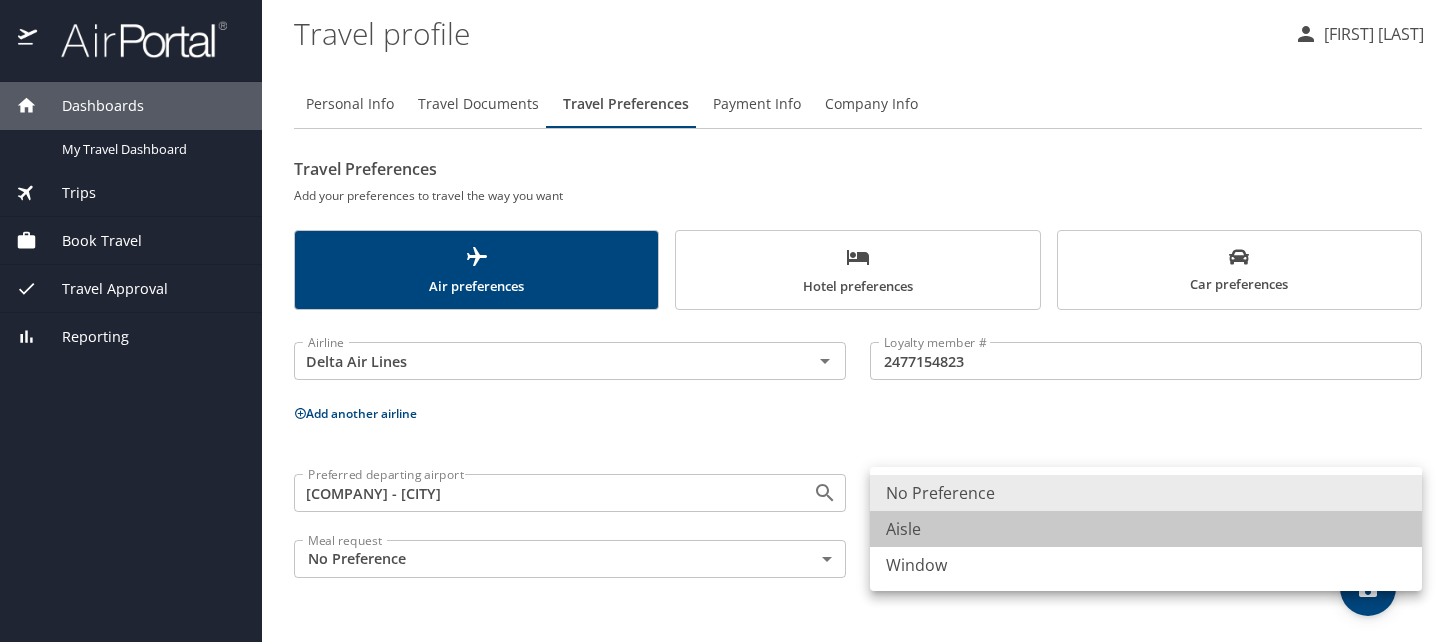 click on "Aisle" at bounding box center [1146, 529] 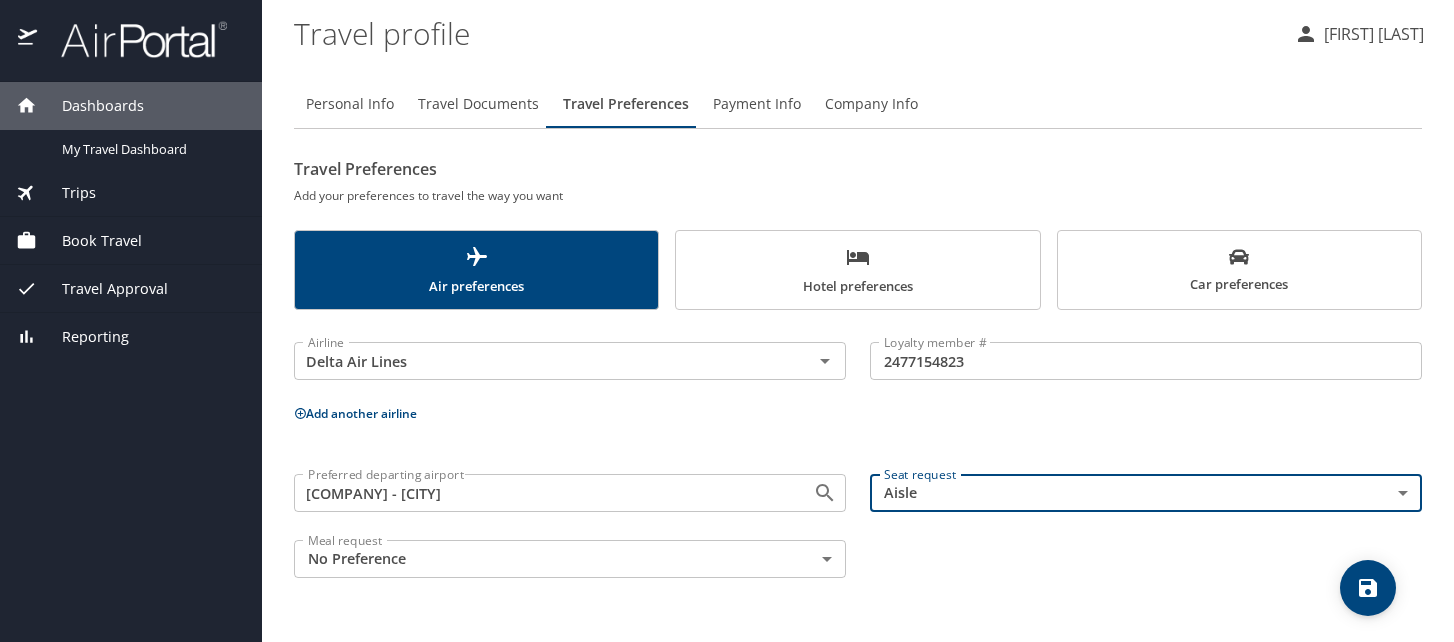 click on "Dashboards My Travel Dashboard Trips Current / Future Trips Past Trips Trips Missing Hotel Book Travel Request Agent Booking Approval Request (Beta) Book/Manage Online Trips Travel Approval Pending Trip Approvals Approved Trips Canceled Trips Approvals (Beta) Reporting Travel profile William Rucker Personal Info Travel Documents Travel Preferences Payment Info Company Info Travel Preferences Add your preferences to travel the way you want Air preferences Hotel preferences Car preferences Airline Delta Air Lines Airline   Loyalty member # 2477154823 Loyalty member #  Add another airline Preferred departing airport BNA - Nashville Preferred departing airport   Seat request Aisle Aisle Seat request   Meal request No Preference NotApplicable Meal request My settings Travel agency contacts View travel profile Give feedback Sign out" at bounding box center [727, 321] 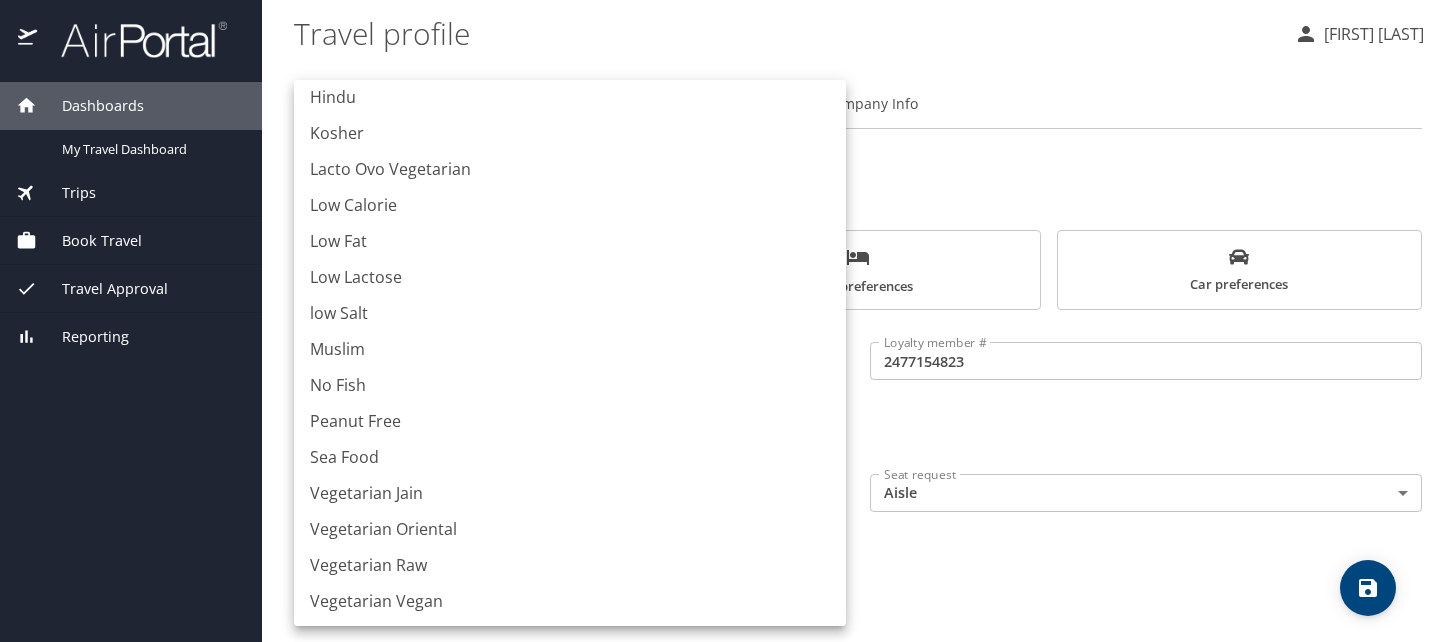 scroll, scrollTop: 0, scrollLeft: 0, axis: both 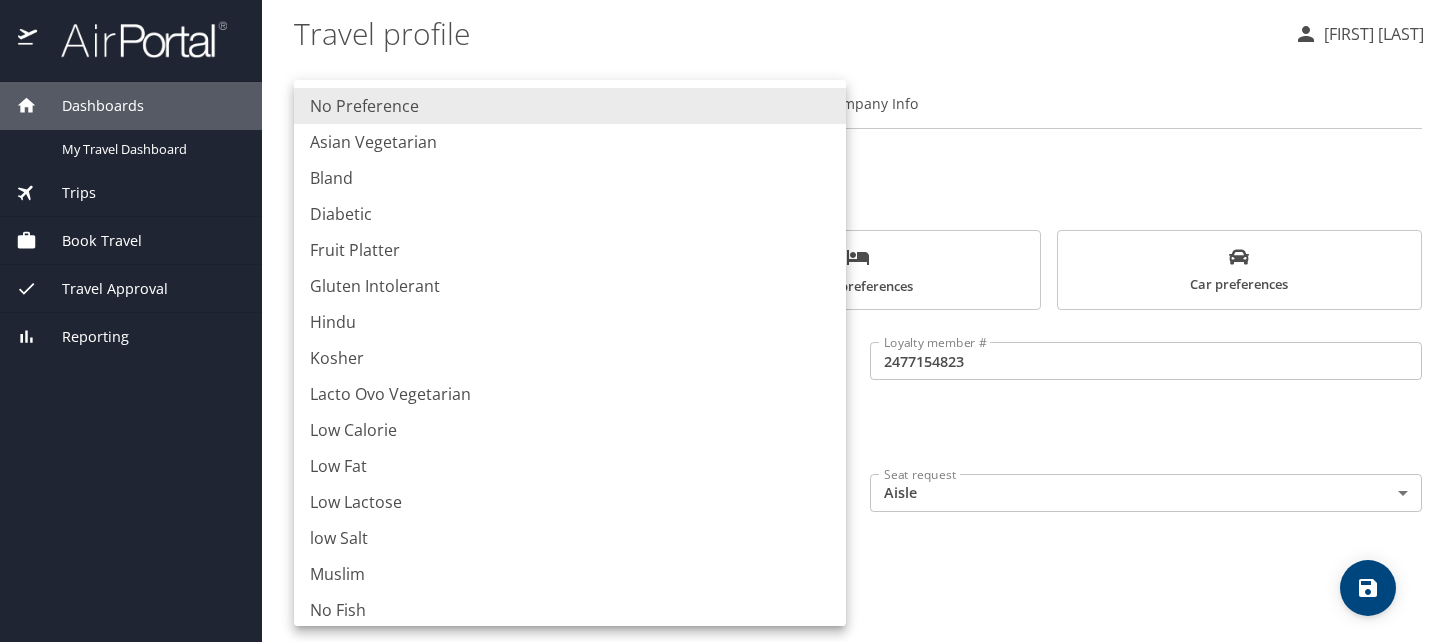 click on "No Preference" at bounding box center [570, 106] 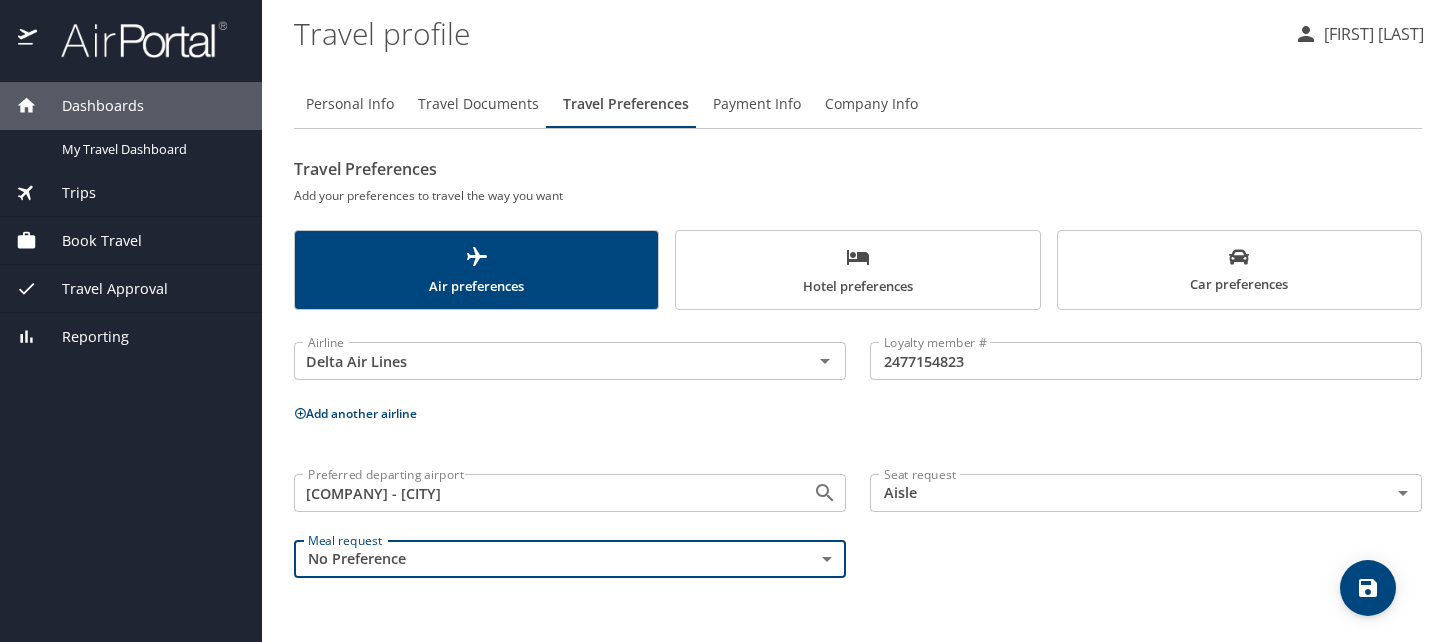 click 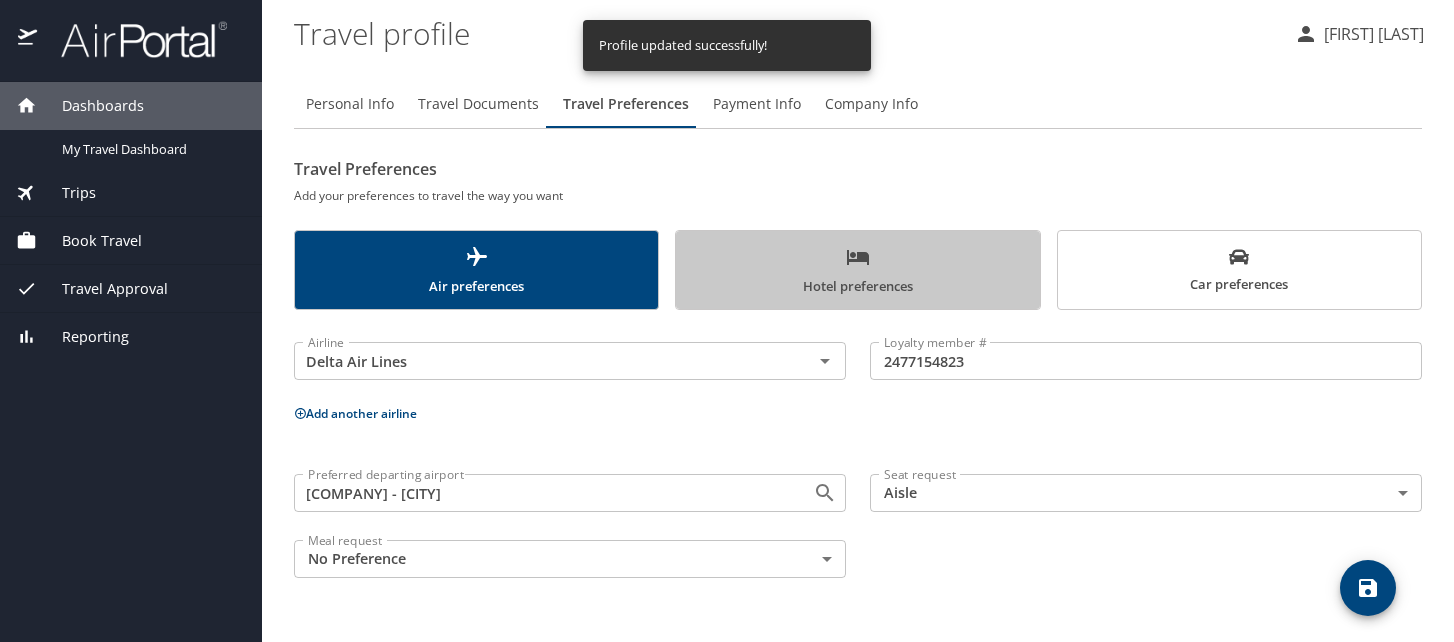 click 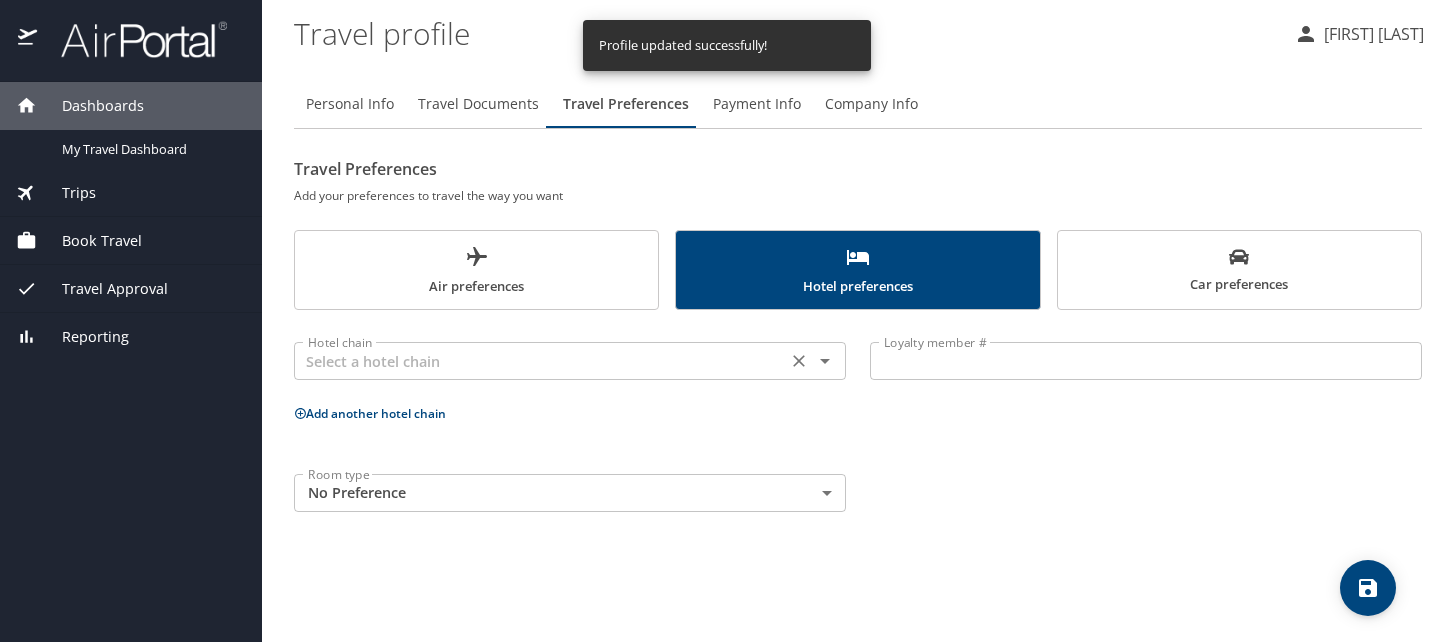 click at bounding box center [540, 361] 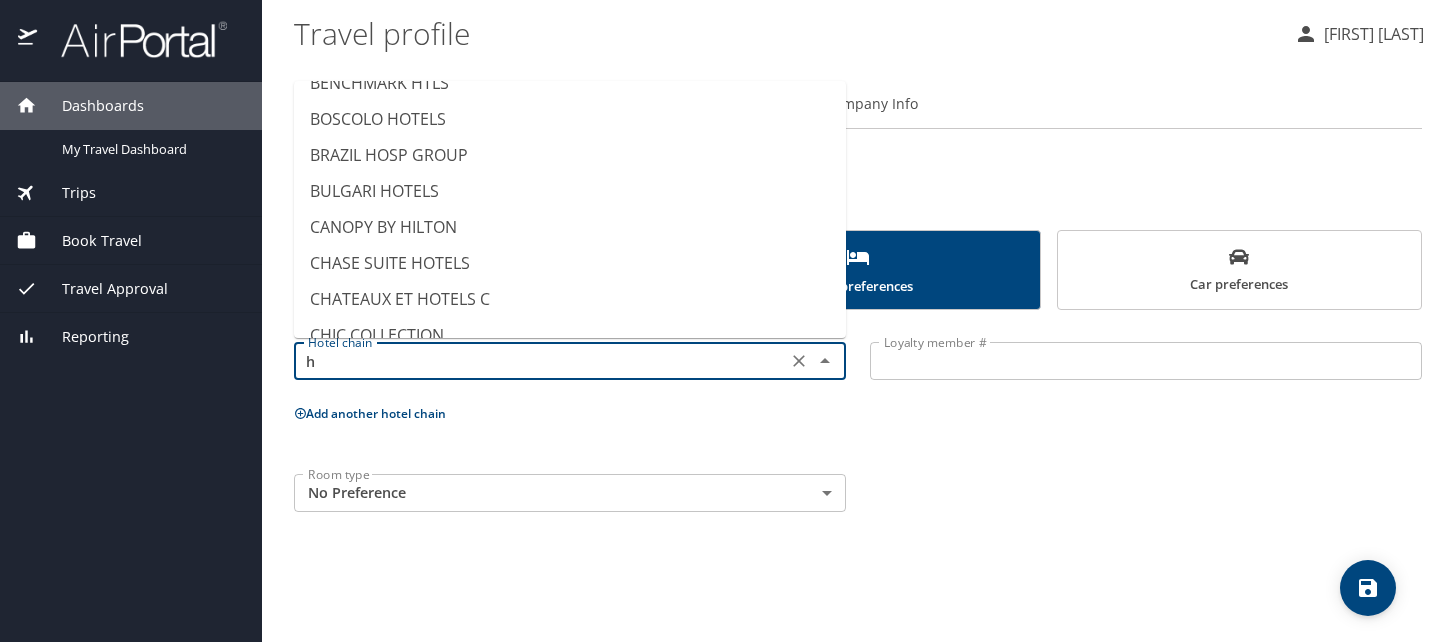 scroll, scrollTop: 12, scrollLeft: 0, axis: vertical 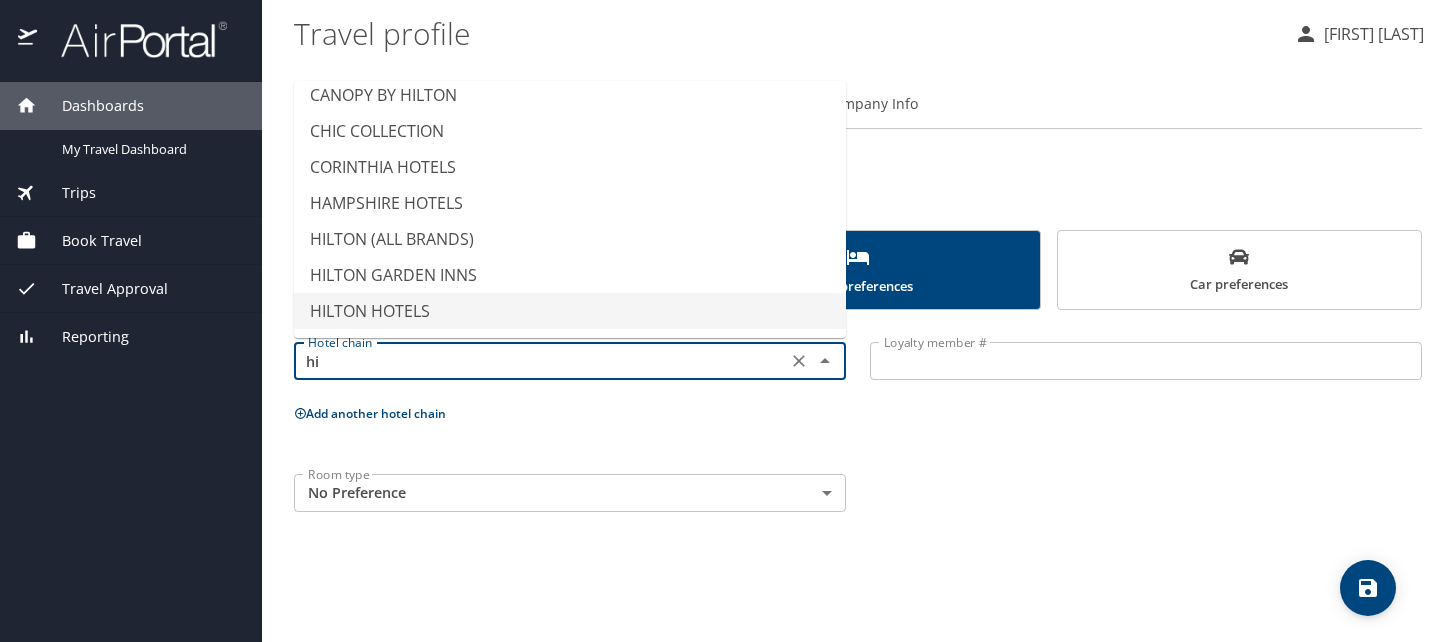 click on "HILTON HOTELS" at bounding box center (570, 311) 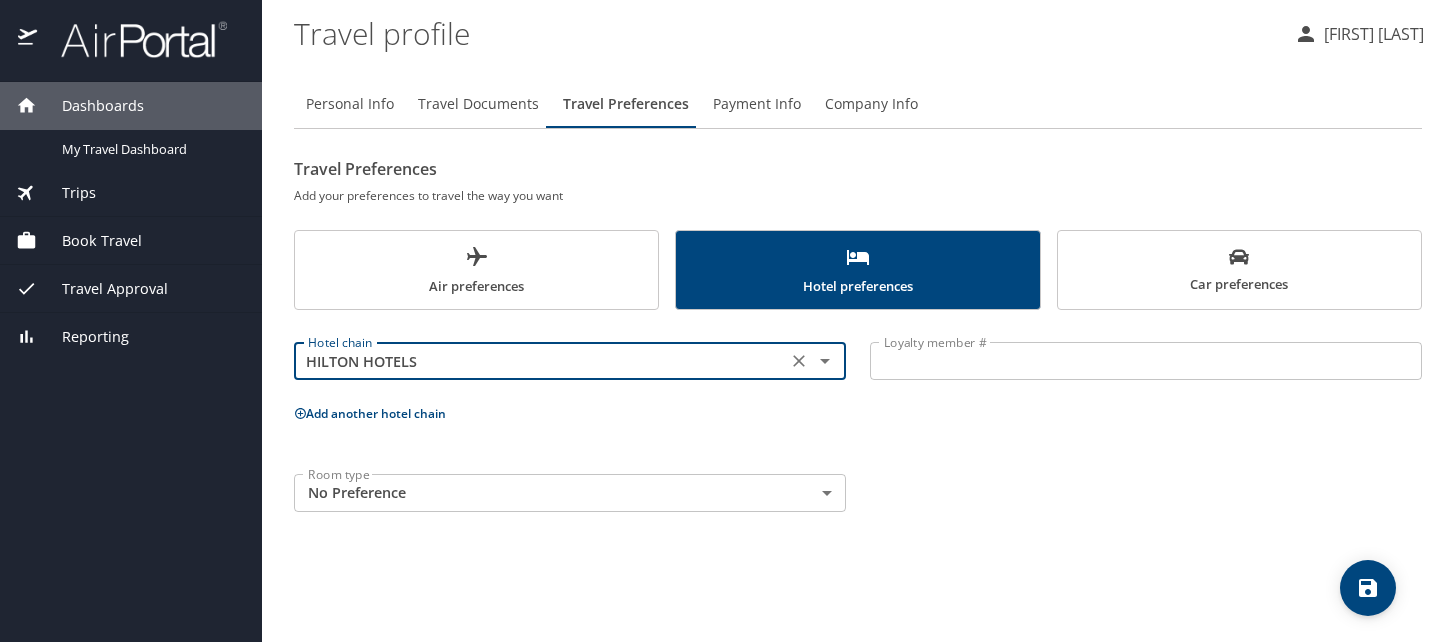 type on "HILTON HOTELS" 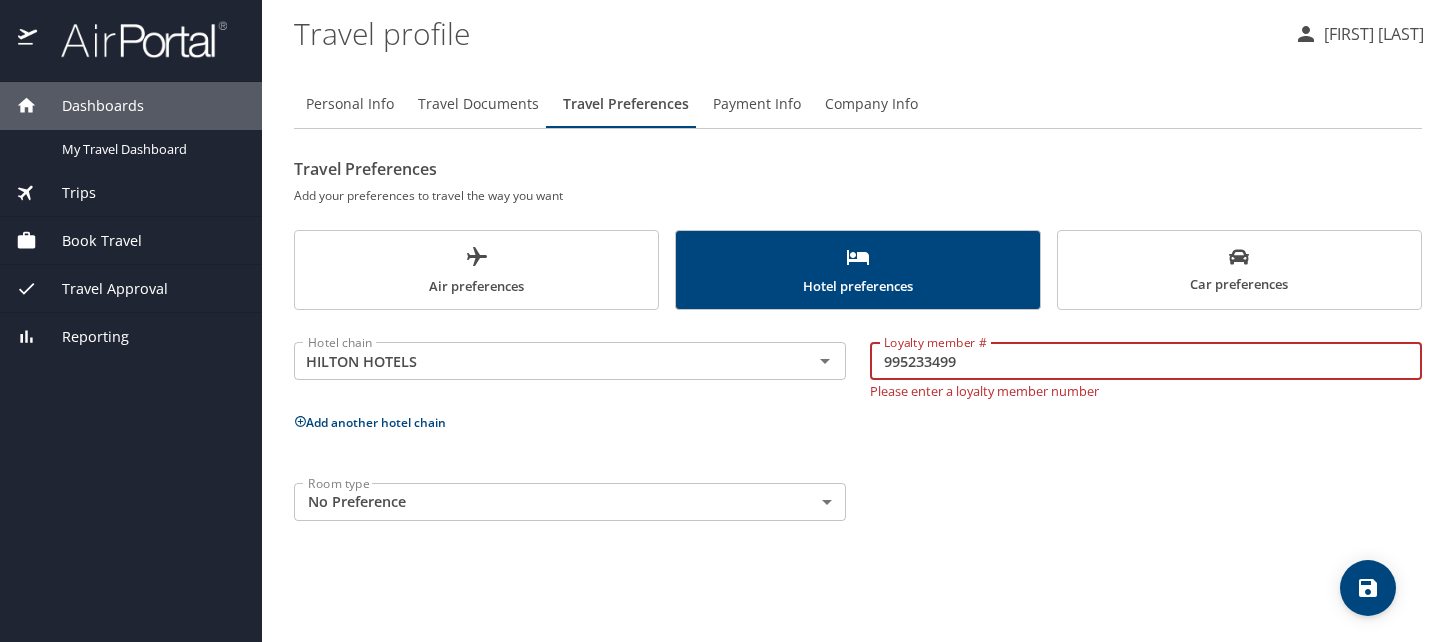 type on "995233499" 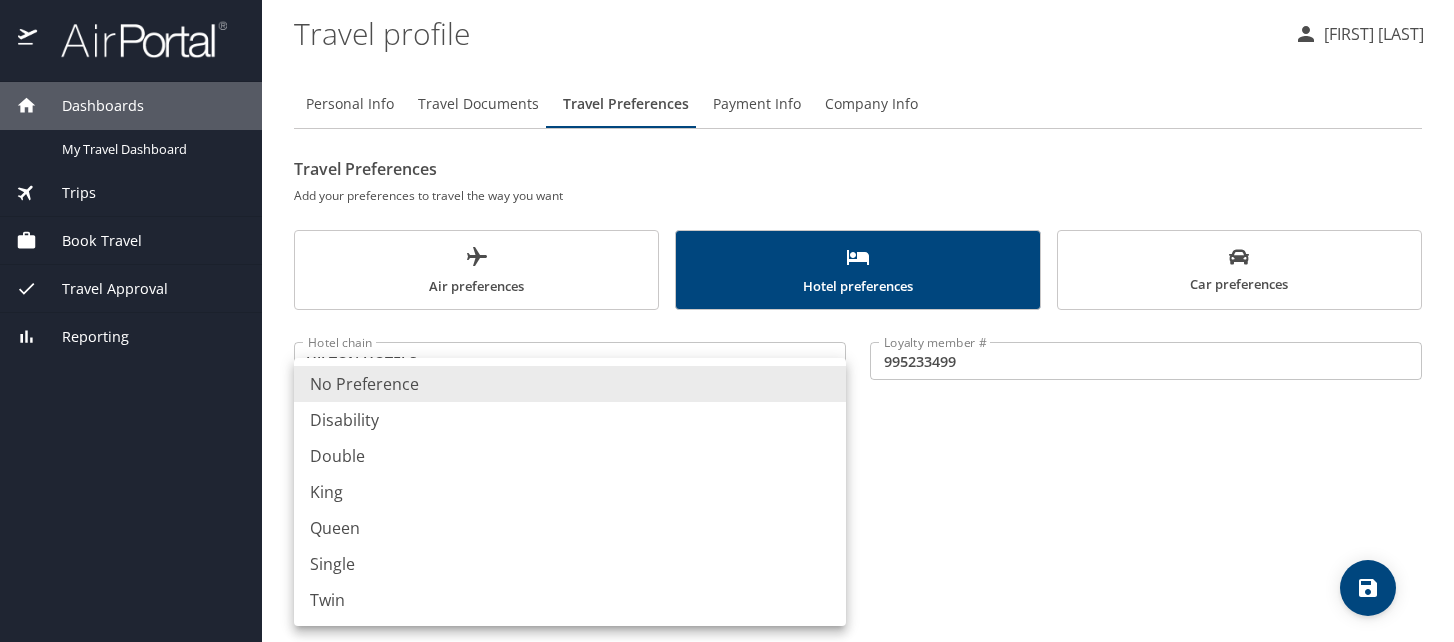 click on "Dashboards My Travel Dashboard Trips Current / Future Trips Past Trips Trips Missing Hotel Book Travel Request Agent Booking Approval Request (Beta) Book/Manage Online Trips Travel Approval Pending Trip Approvals Approved Trips Canceled Trips Approvals (Beta) Reporting Travel profile William Rucker Personal Info Travel Documents Travel Preferences Payment Info Company Info Travel Preferences Add your preferences to travel the way you want Air preferences Hotel preferences Car preferences Hotel chain HILTON HOTELS Hotel chain   Loyalty member # 995233499 Loyalty member #  Add another hotel chain   Room type No Preference NotApplicable Room type My settings Travel agency contacts View travel profile Give feedback Sign out No Preference Disability Double King Queen Single Twin" at bounding box center (727, 321) 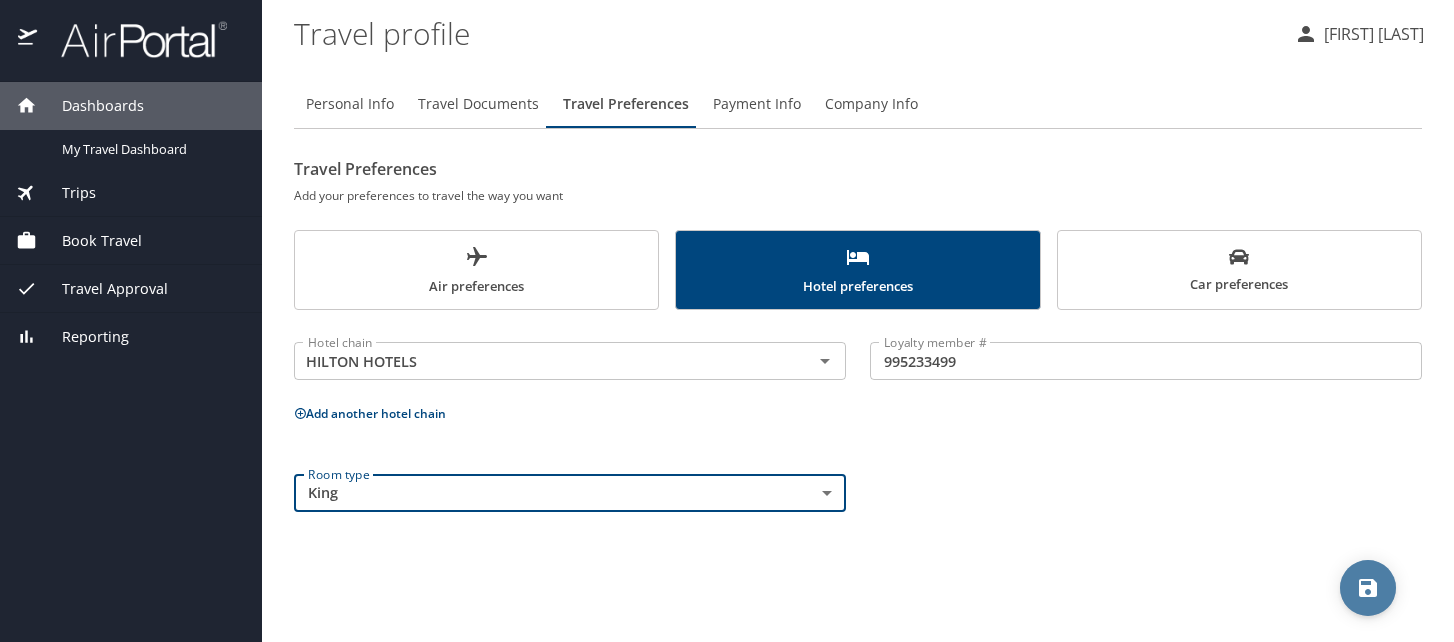 click 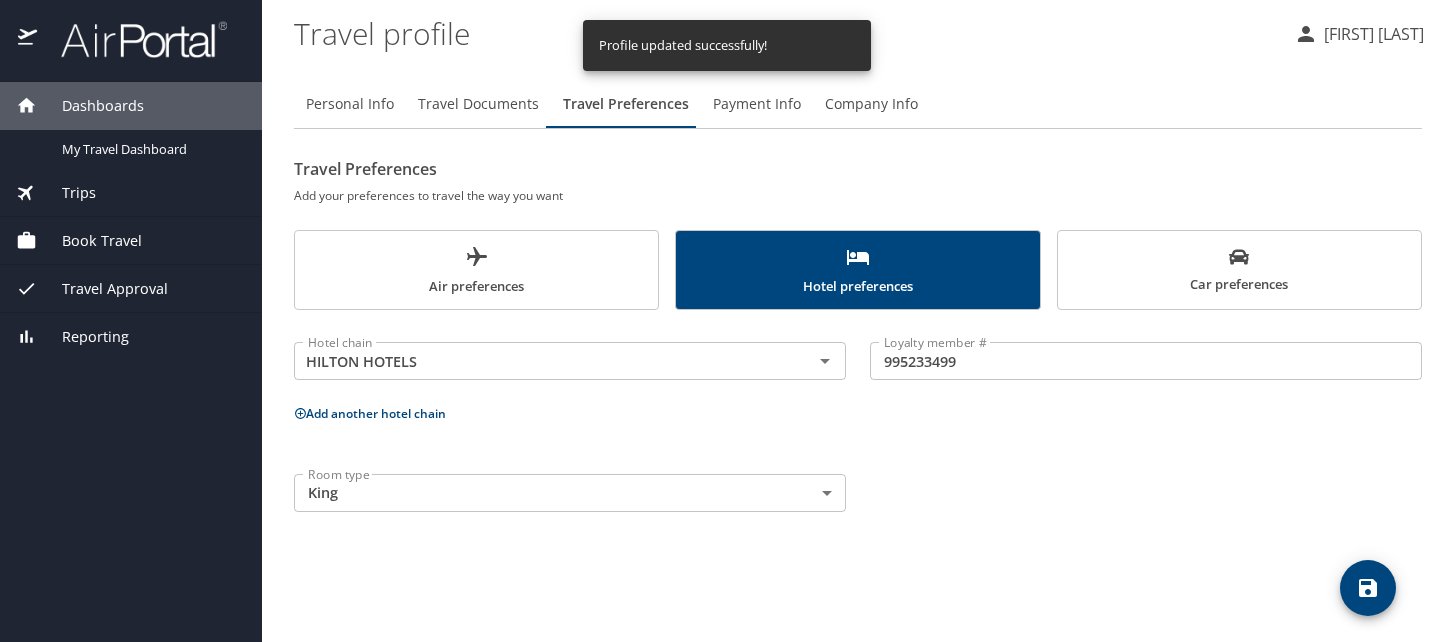 click on "Car preferences" at bounding box center (1239, 271) 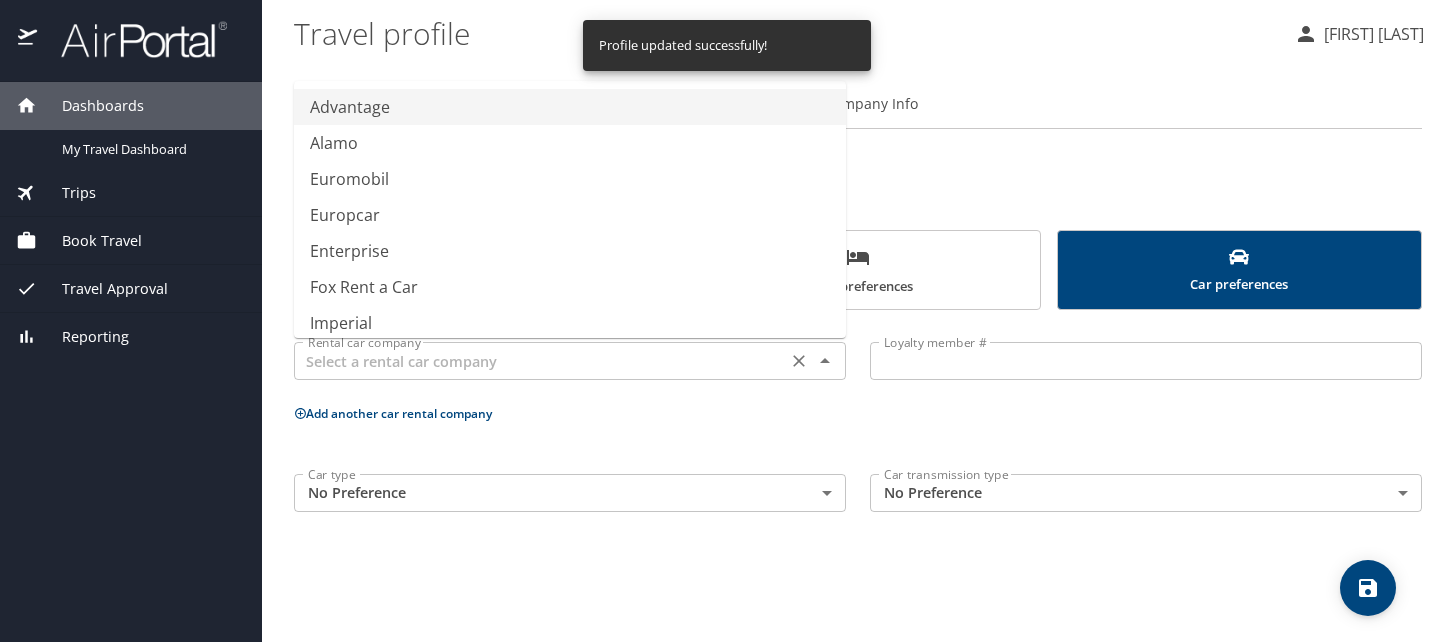 click at bounding box center [540, 361] 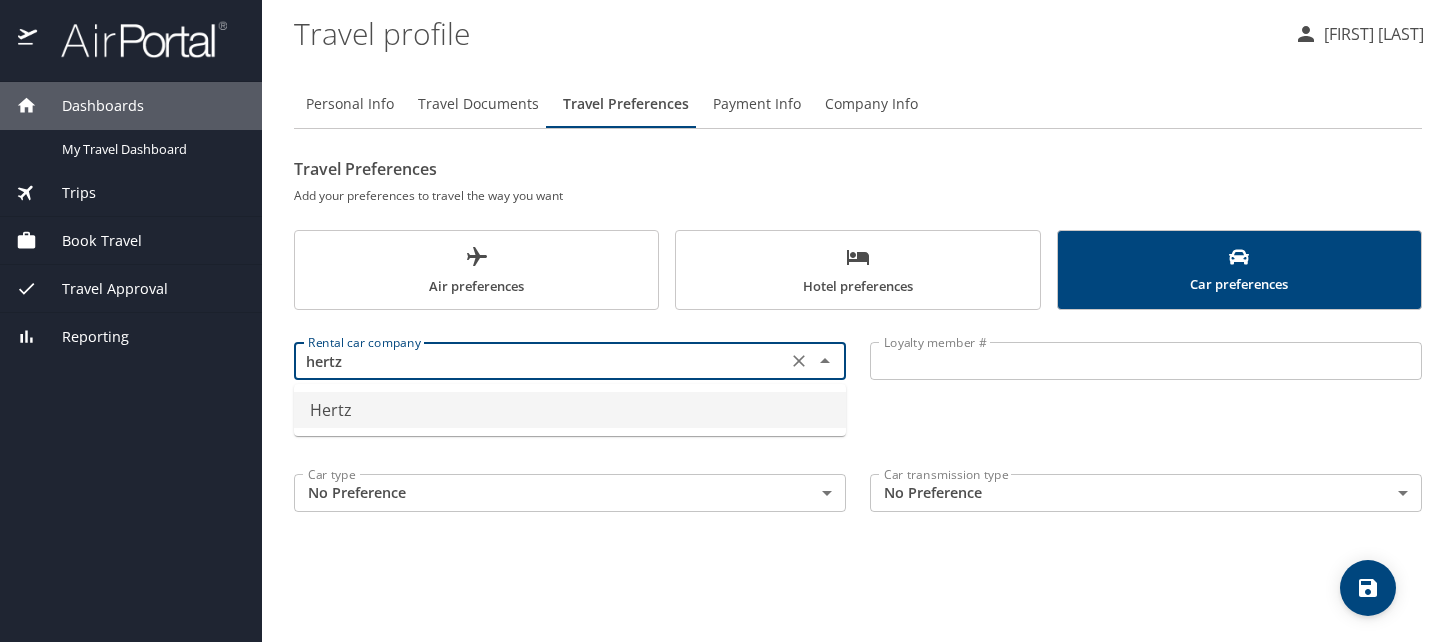 click on "Hertz" at bounding box center (570, 410) 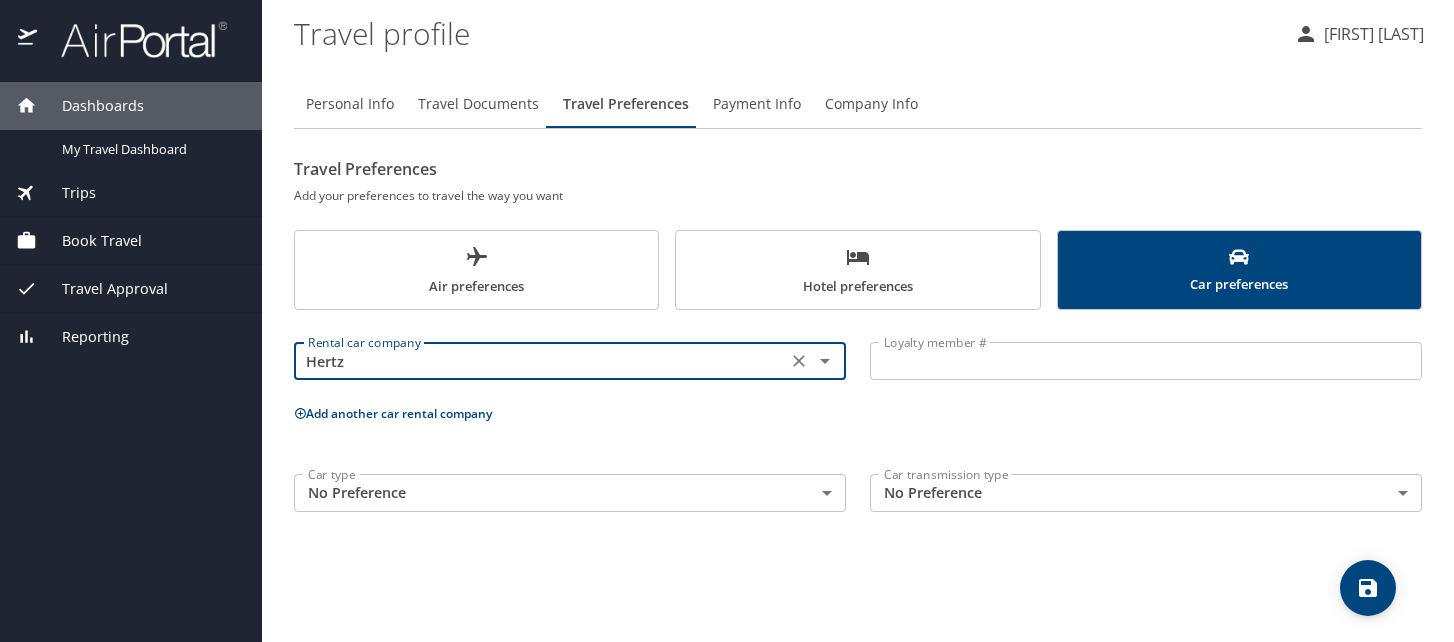 type on "Hertz" 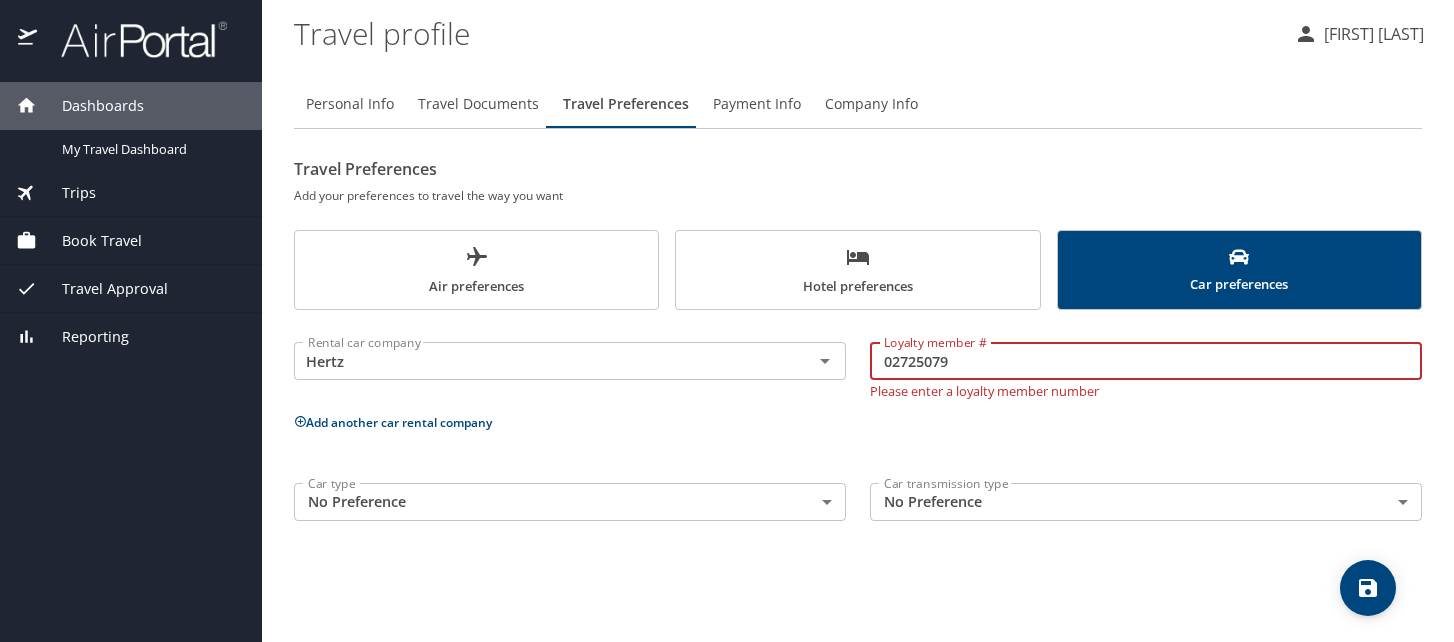 type on "02725079" 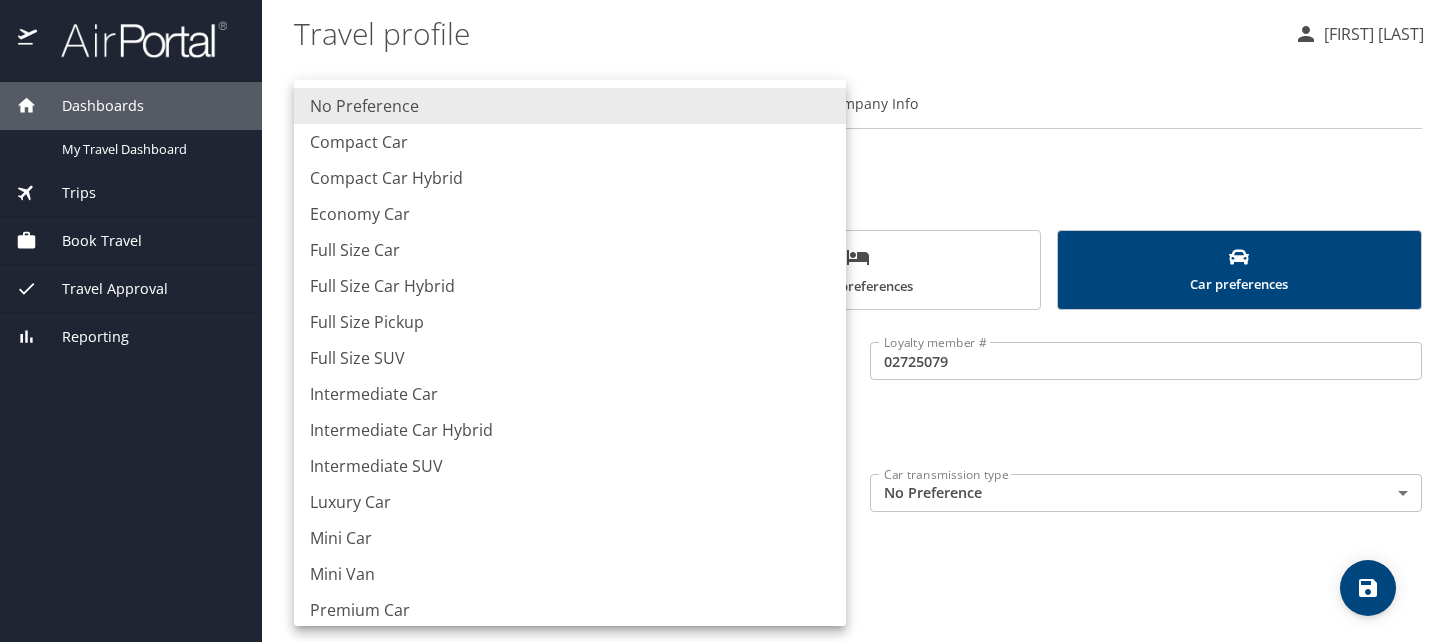 click on "Dashboards My Travel Dashboard Trips Current / Future Trips Past Trips Trips Missing Hotel Book Travel Request Agent Booking Approval Request (Beta) Book/Manage Online Trips Travel Approval Pending Trip Approvals Approved Trips Canceled Trips Approvals (Beta) Reporting Travel profile William Rucker Personal Info Travel Documents Travel Preferences Payment Info Company Info Travel Preferences Add your preferences to travel the way you want Air preferences Hotel preferences Car preferences Rental car company Hertz Rental car company   Loyalty member # 02725079 Loyalty member #  Add another car rental company   Car type No Preference NotApplicable Car type   Car transmission type No Preference NotApplicable Car transmission type My settings Travel agency contacts View travel profile Give feedback Sign out No Preference Compact Car Compact Car Hybrid Economy Car Full Size Car Full Size Car Hybrid Full Size Pickup Full Size SUV Intermediate Car Intermediate Car Hybrid Intermediate SUV Luxury Car Mini Car Mini Van" at bounding box center (727, 321) 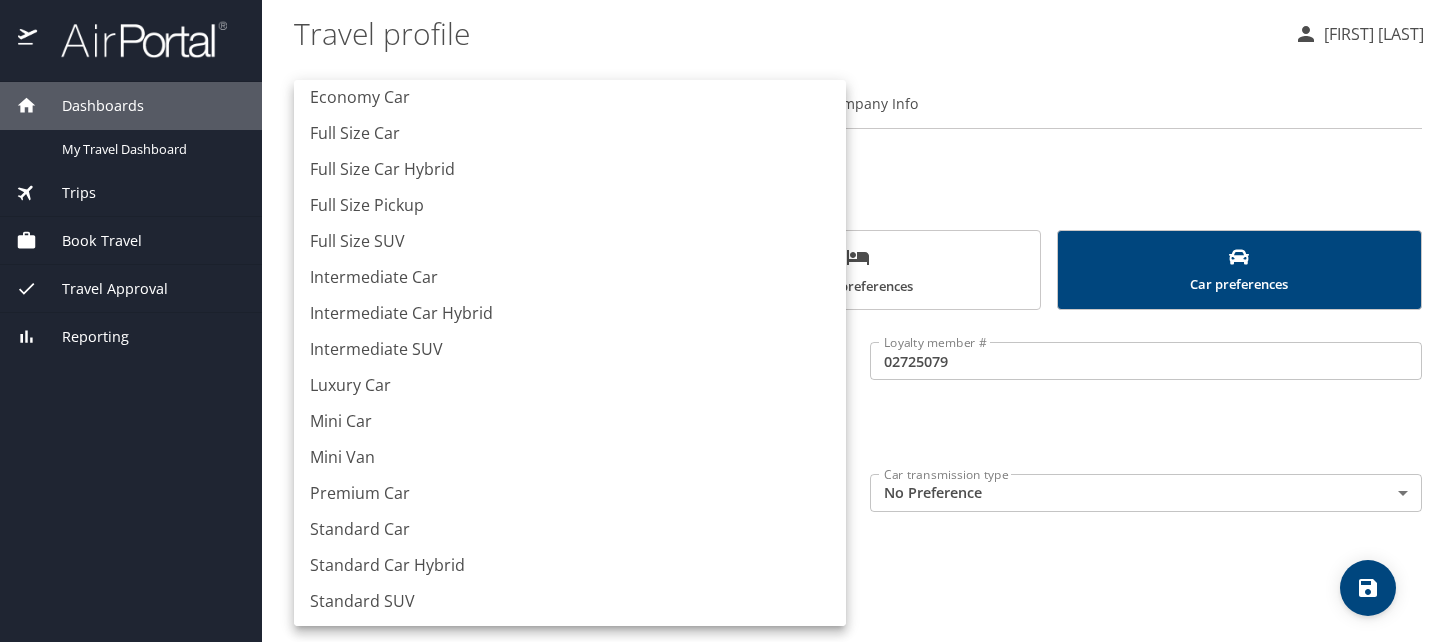 scroll, scrollTop: 0, scrollLeft: 0, axis: both 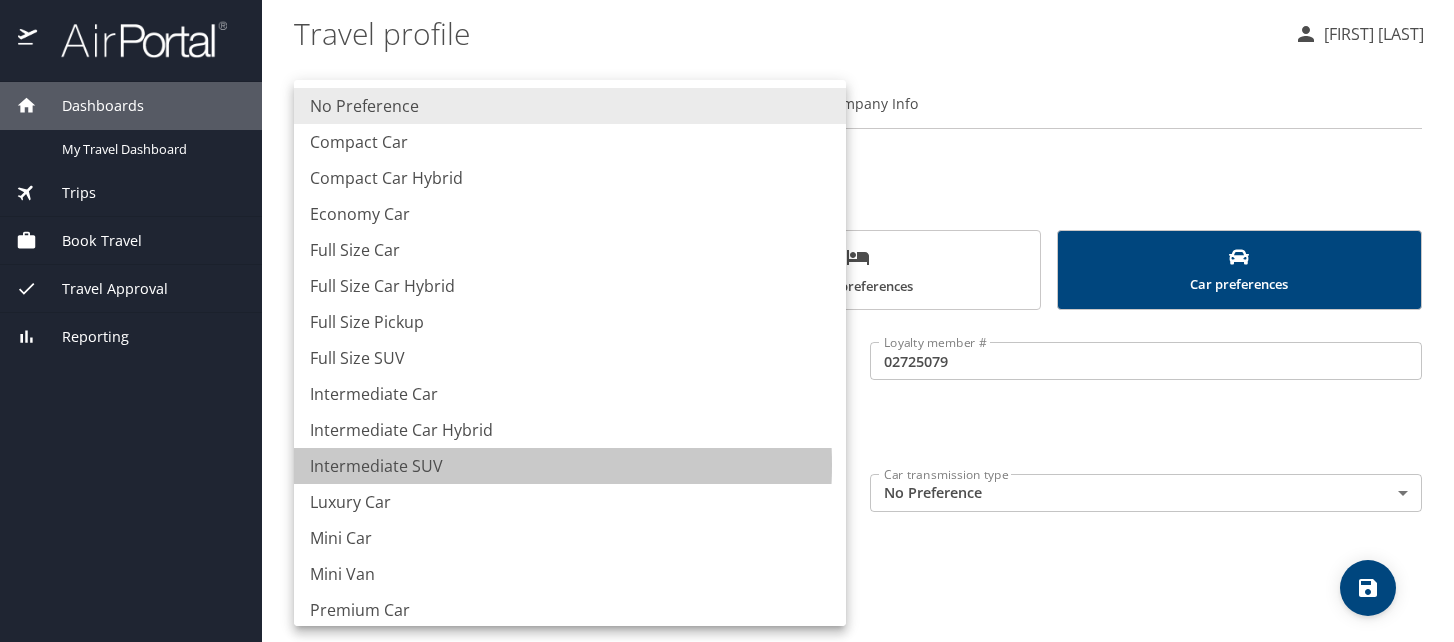 click on "Intermediate SUV" at bounding box center [570, 466] 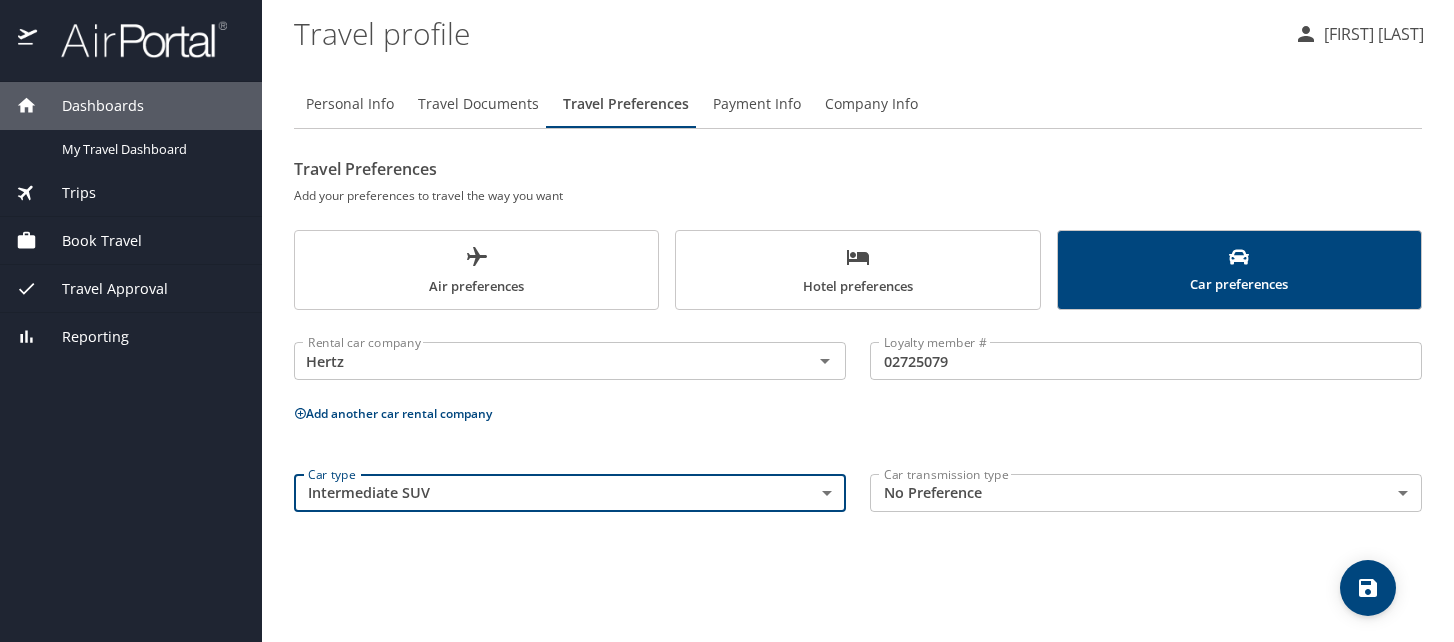 click on "Dashboards My Travel Dashboard Trips Current / Future Trips Past Trips Trips Missing Hotel Book Travel Request Agent Booking Approval Request (Beta) Book/Manage Online Trips Travel Approval Pending Trip Approvals Approved Trips Canceled Trips Approvals (Beta) Reporting Travel profile William Rucker Personal Info Travel Documents Travel Preferences Payment Info Company Info Travel Preferences Add your preferences to travel the way you want Air preferences Hotel preferences Car preferences Rental car company Hertz Rental car company   Loyalty member # 02725079 Loyalty member #  Add another car rental company   Car type Intermediate SUV IntermediateSUV Car type   Car transmission type No Preference NotApplicable Car transmission type My settings Travel agency contacts View travel profile Give feedback Sign out" at bounding box center [727, 321] 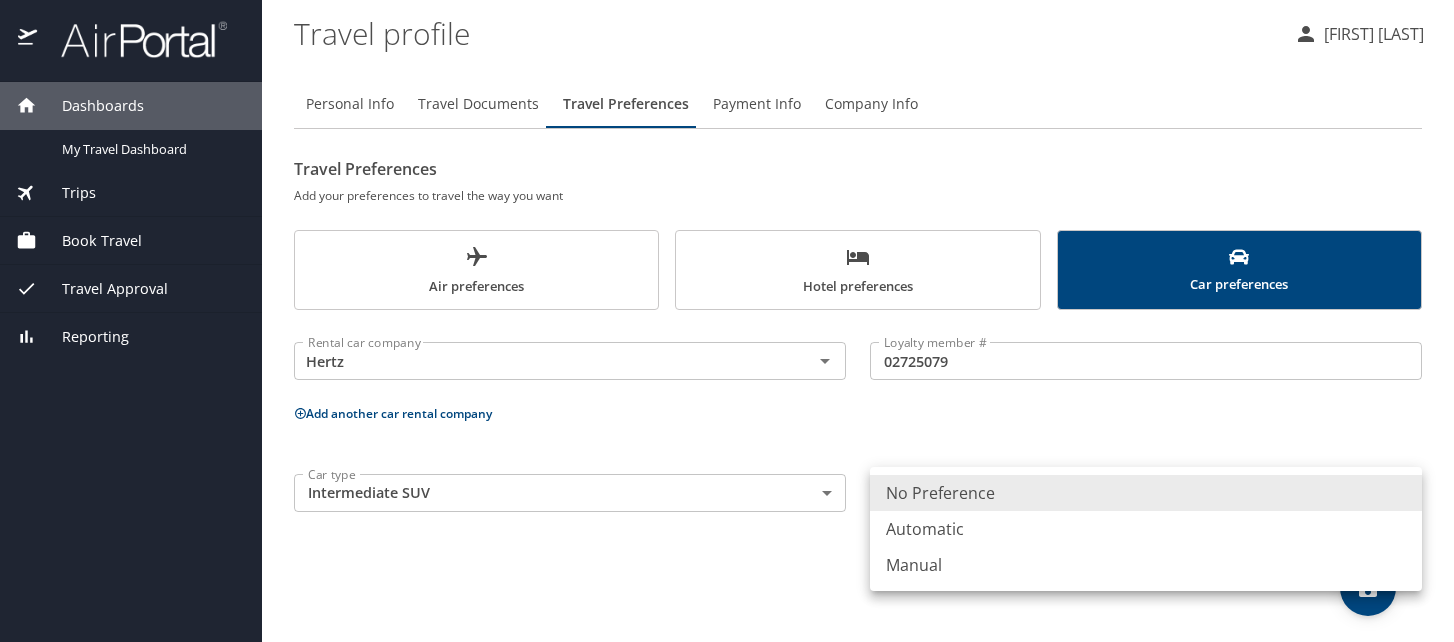 click on "Automatic" at bounding box center [1146, 529] 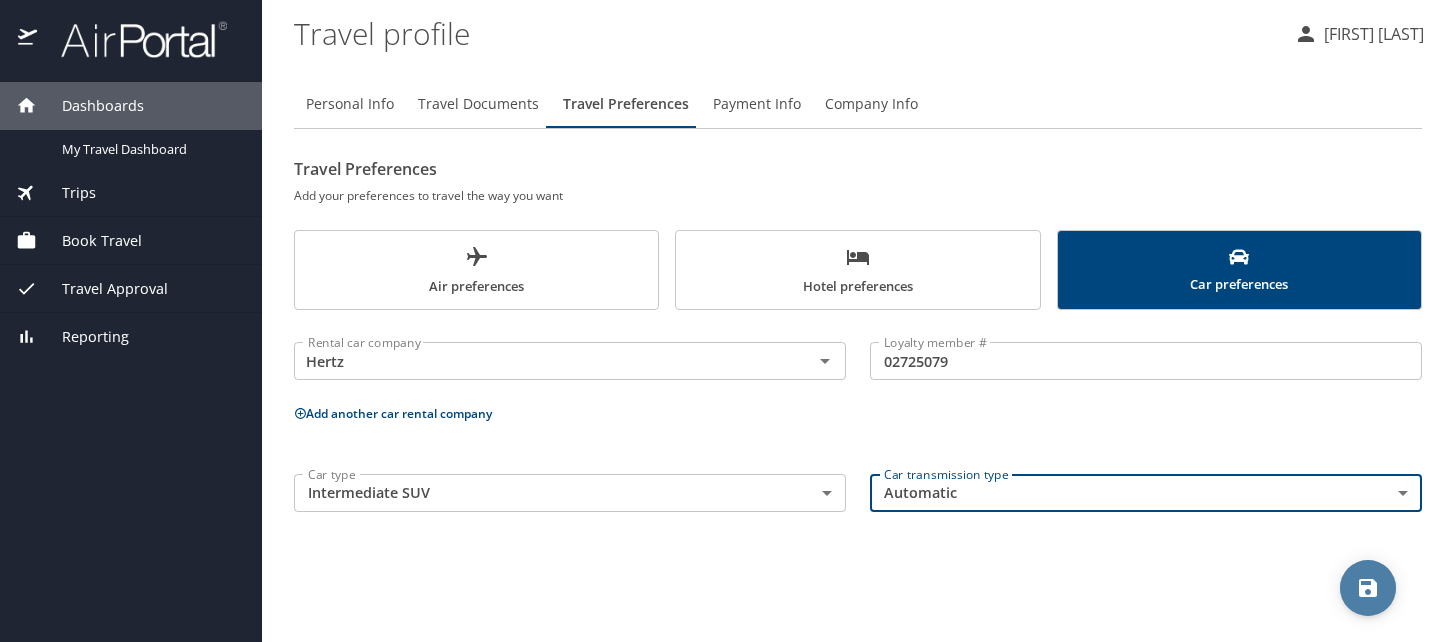 click 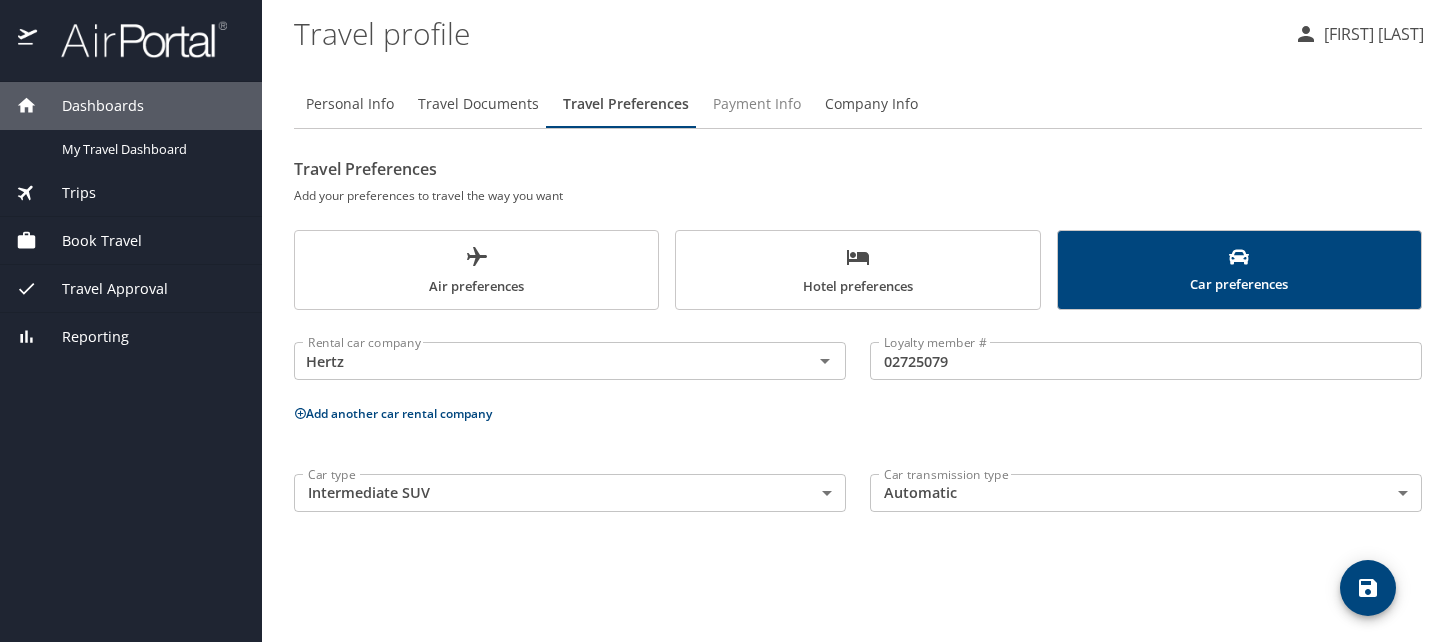 click on "Payment Info" at bounding box center [757, 104] 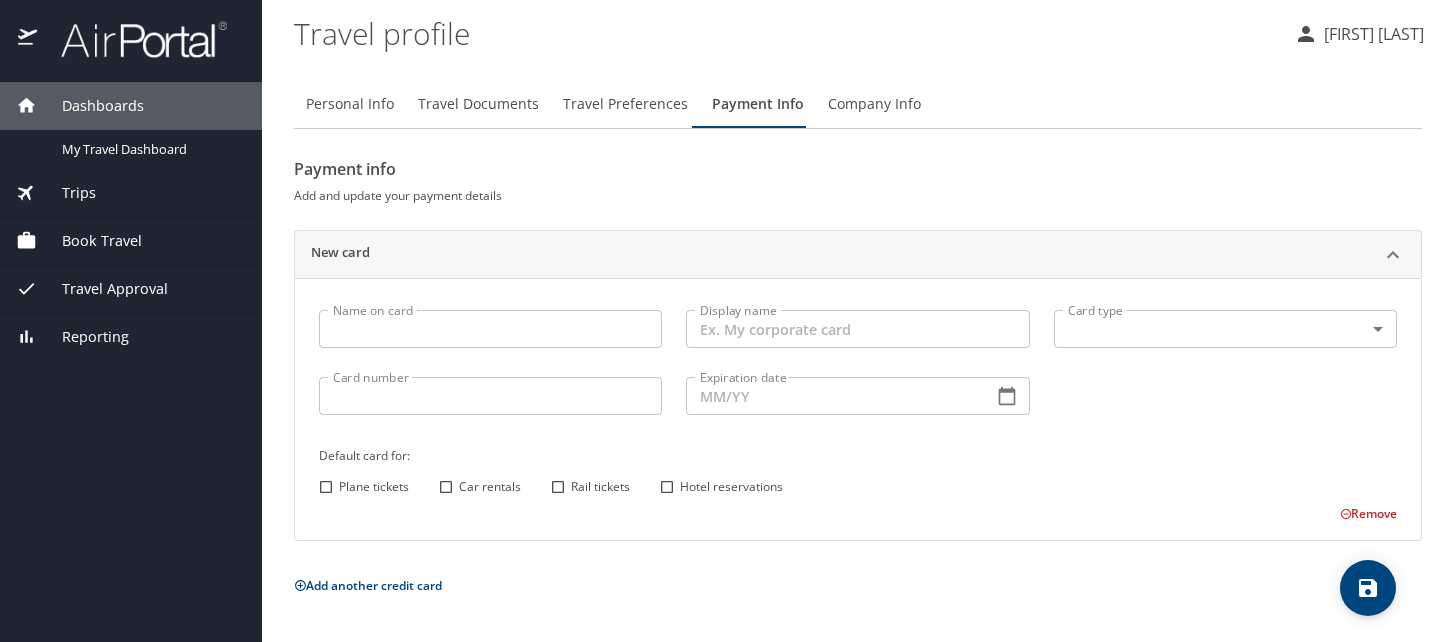 click on "Name on card" at bounding box center [490, 329] 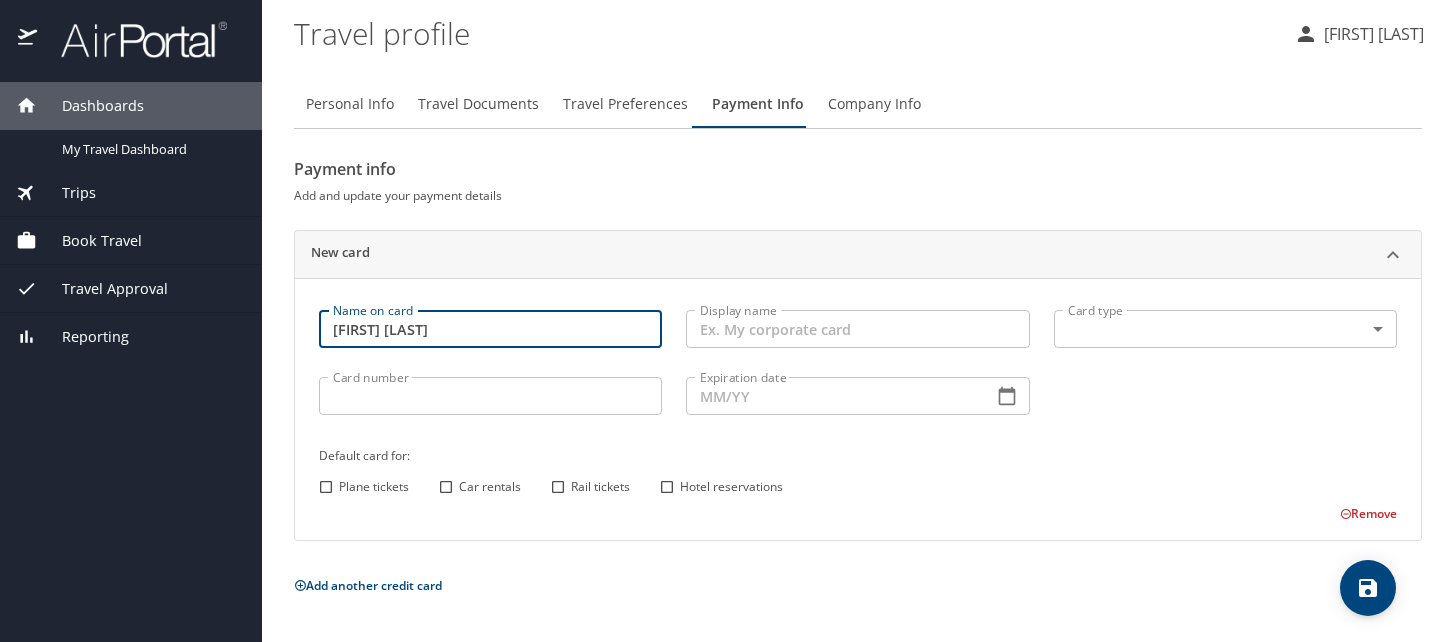 type on "[FIRST] [LAST]" 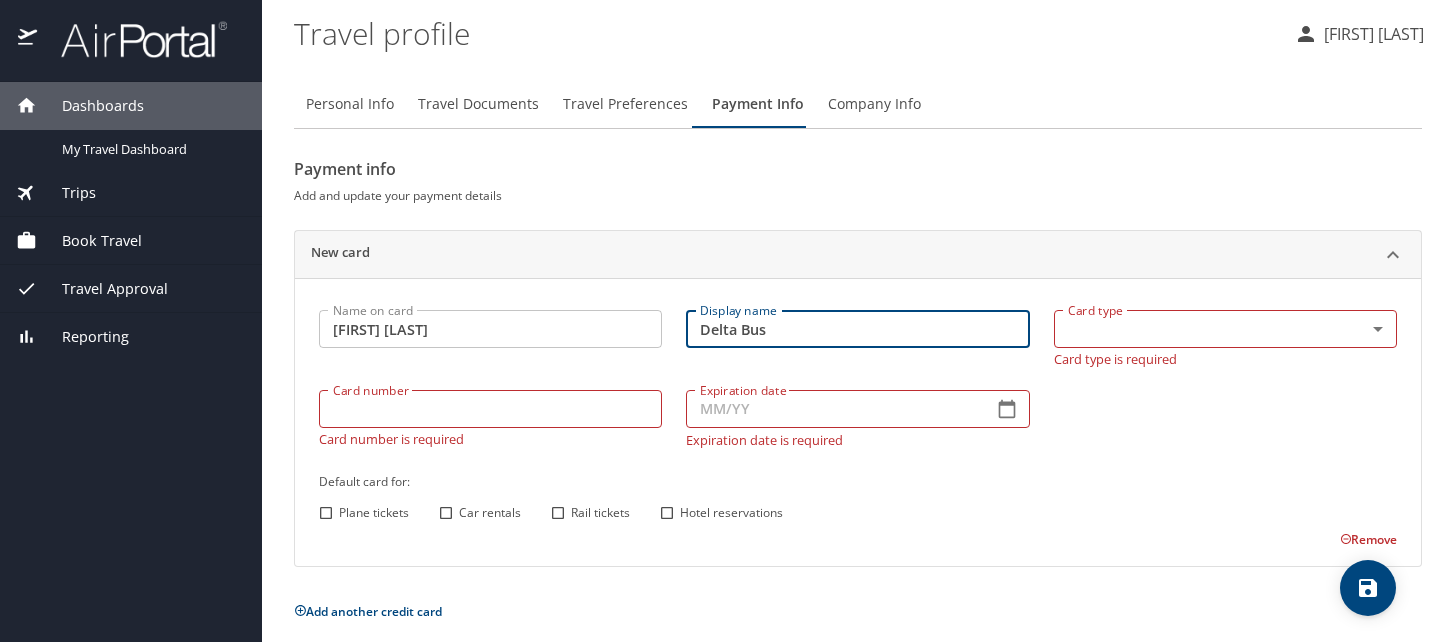 type on "Delta Bus" 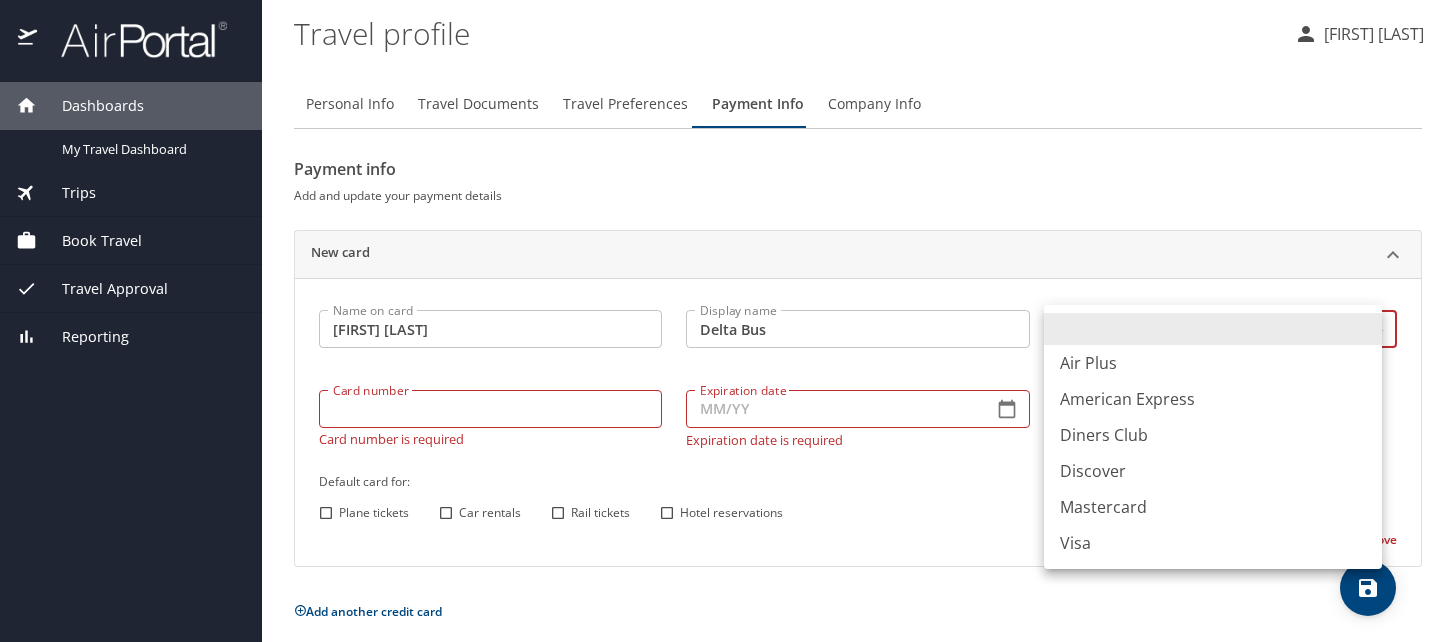 click on "Dashboards My Travel Dashboard Trips Current / Future Trips Past Trips Trips Missing Hotel Book Travel Request Agent Booking Approval Request (Beta) Book/Manage Online Trips Travel Approval Pending Trip Approvals Approved Trips Canceled Trips Approvals (Beta) Reporting Travel profile William Rucker Personal Info Travel Documents Travel Preferences Payment Info Company Info Payment info Add and update your payment details New card   Name on card William Rucker Name on card   Display name Delta Bus Display name   Card type ​ Card type Card type is required   Card number Card number Card number is required Expiration date Expiration date Expiration date is required Default card for: Plane tickets Car rentals Rail tickets Hotel reservations  Remove  Add another credit card My settings Travel agency contacts View travel profile Give feedback Sign out Air Plus American Express Diners Club Discover Mastercard Visa" at bounding box center (727, 321) 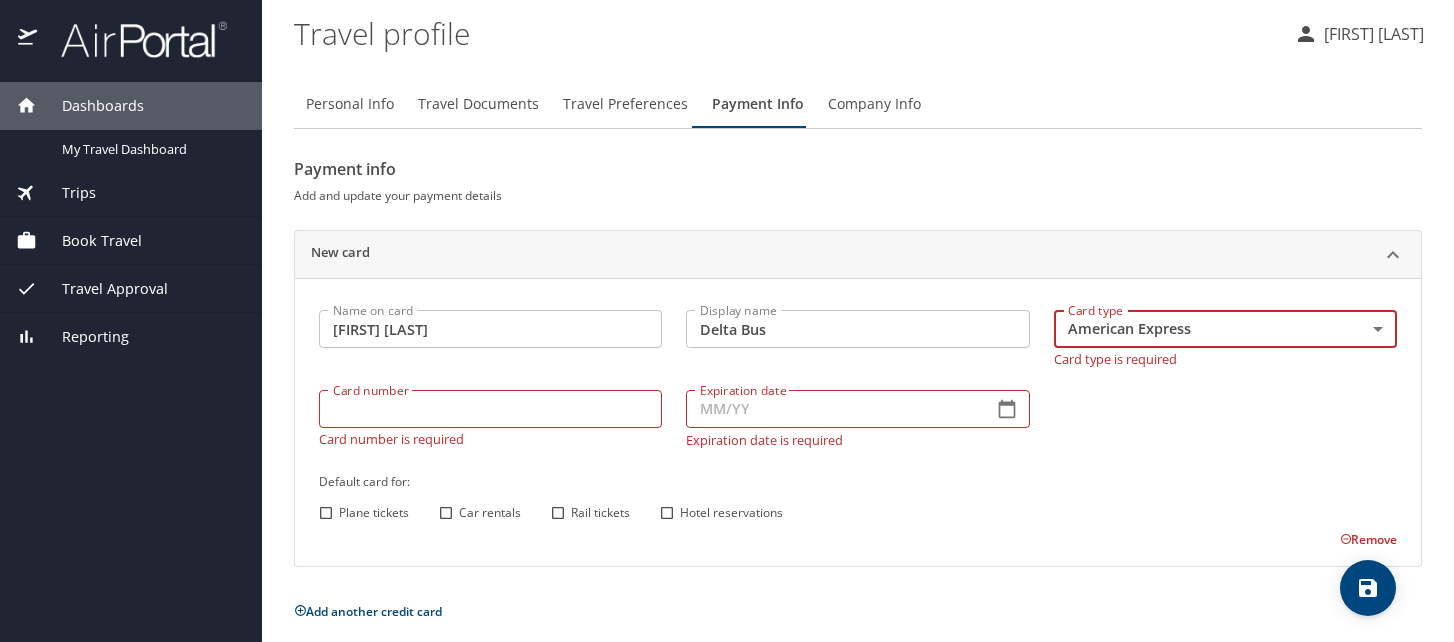 click on "Card number" at bounding box center (490, 409) 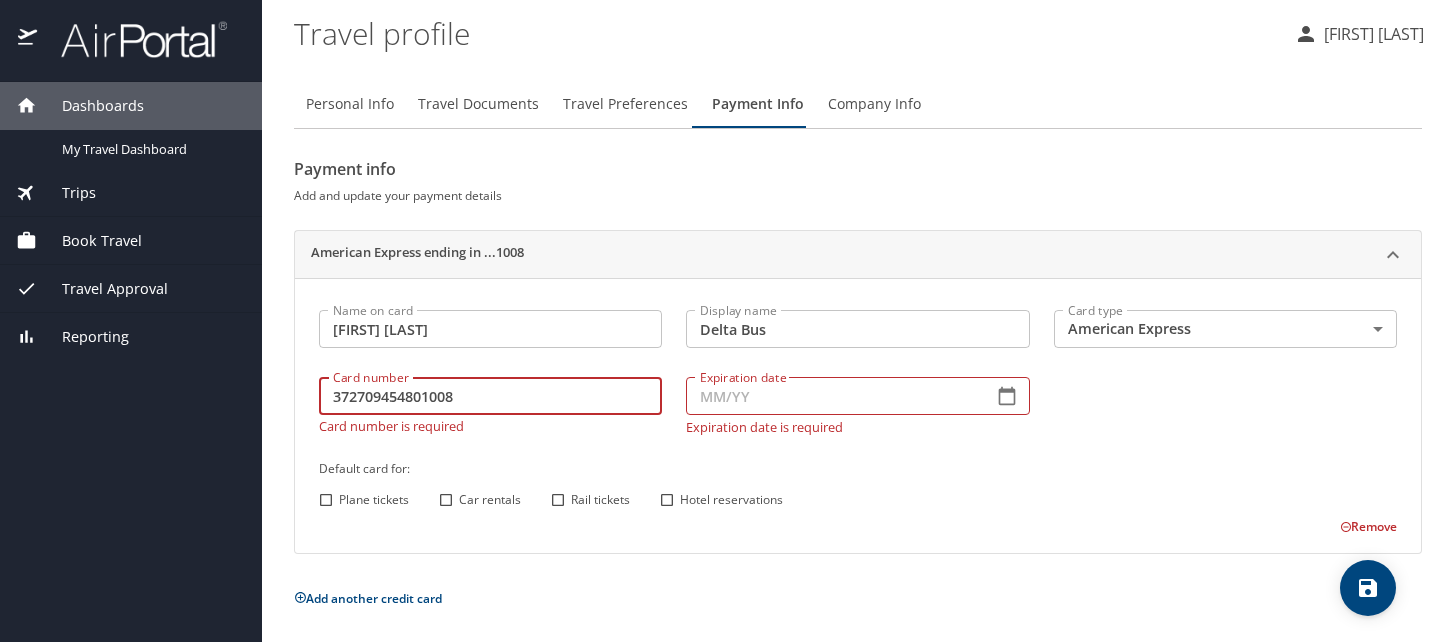 type on "372709454801008" 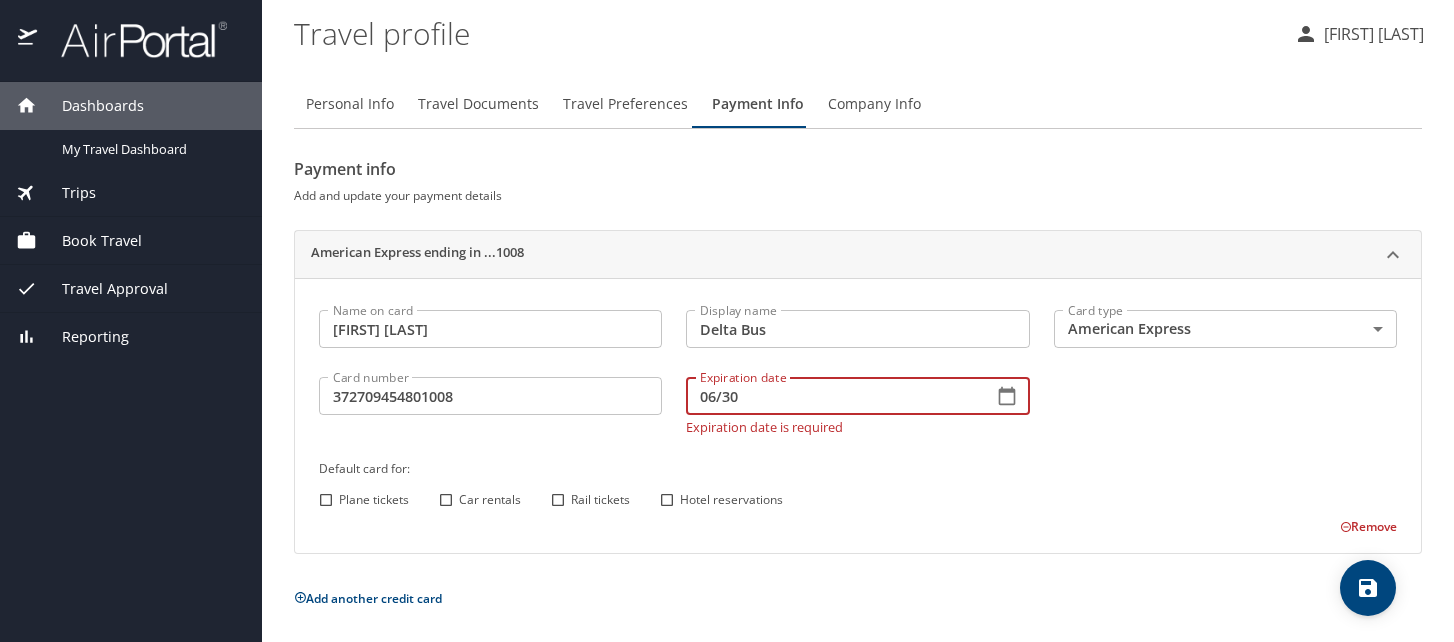 type on "06/30" 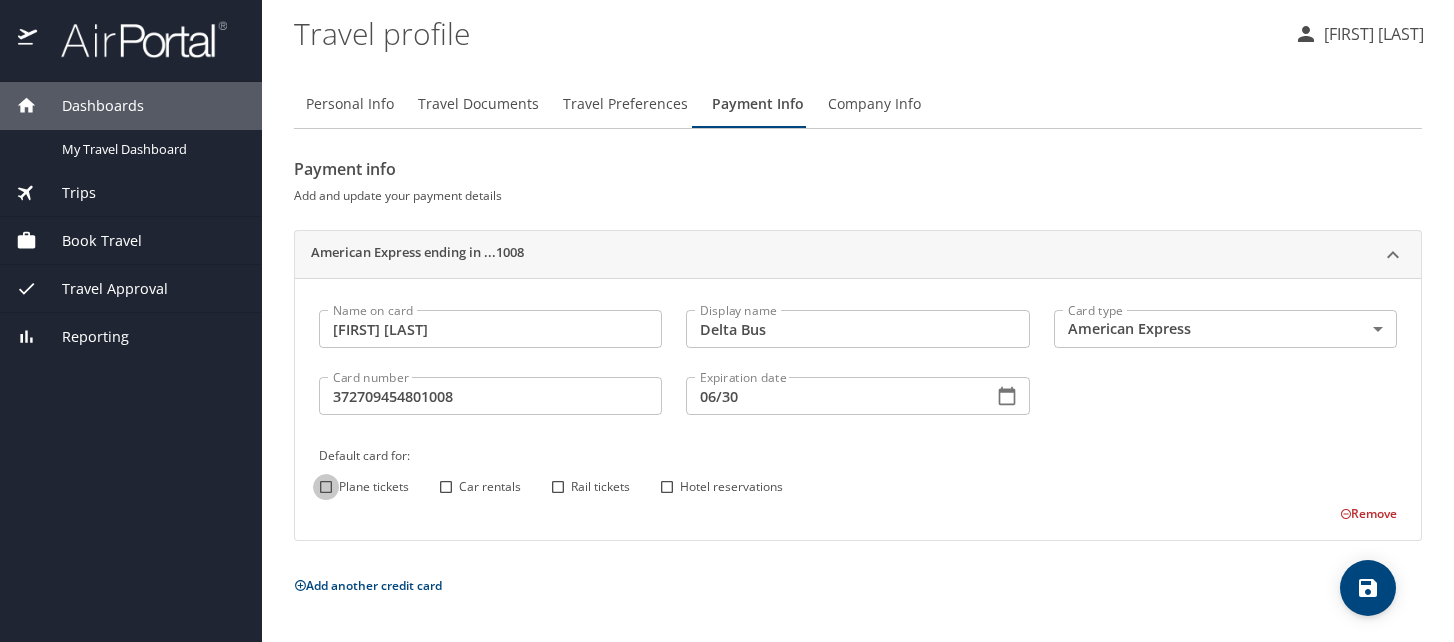 click on "Plane tickets" at bounding box center [326, 487] 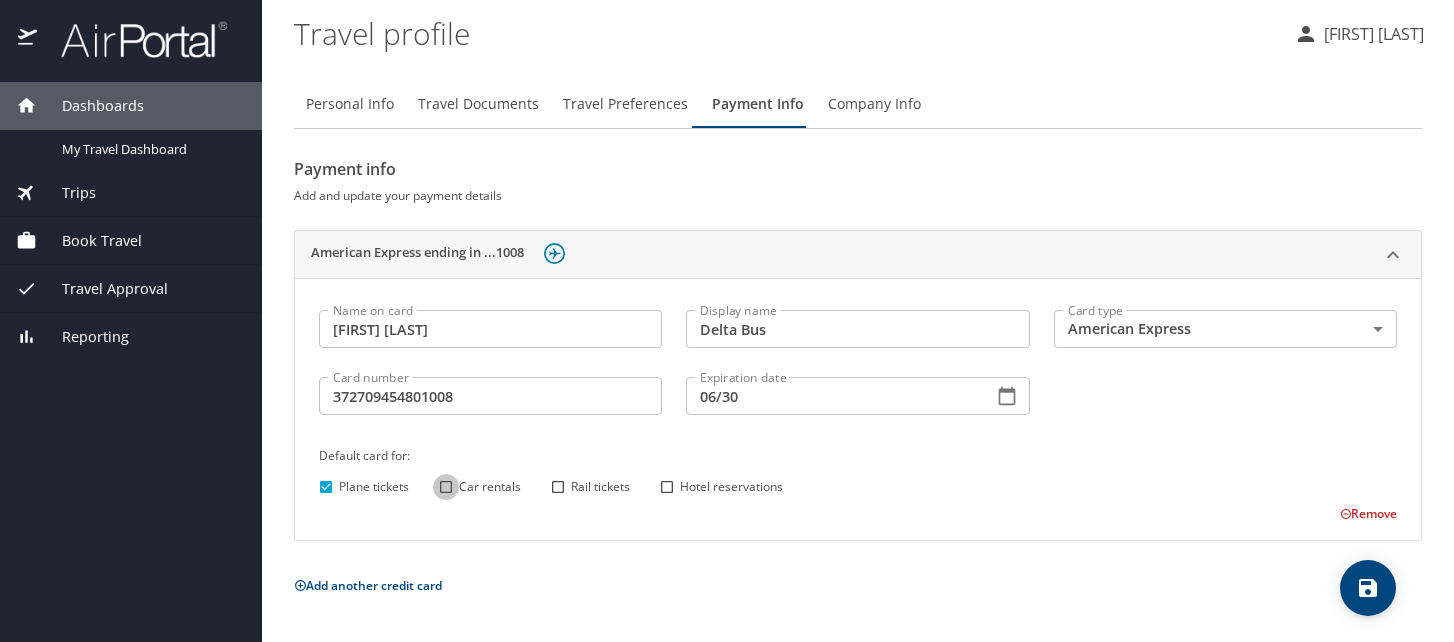 click on "Car rentals" at bounding box center (446, 487) 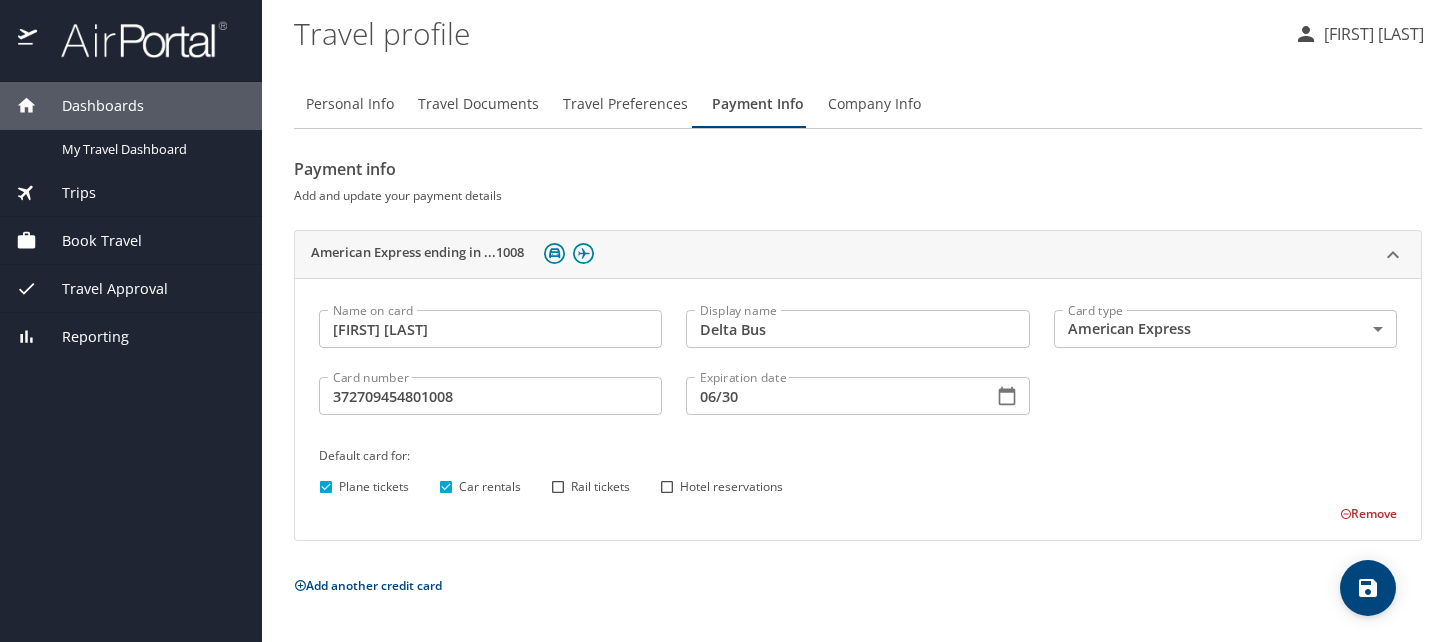 click on "Add another credit card" at bounding box center [368, 585] 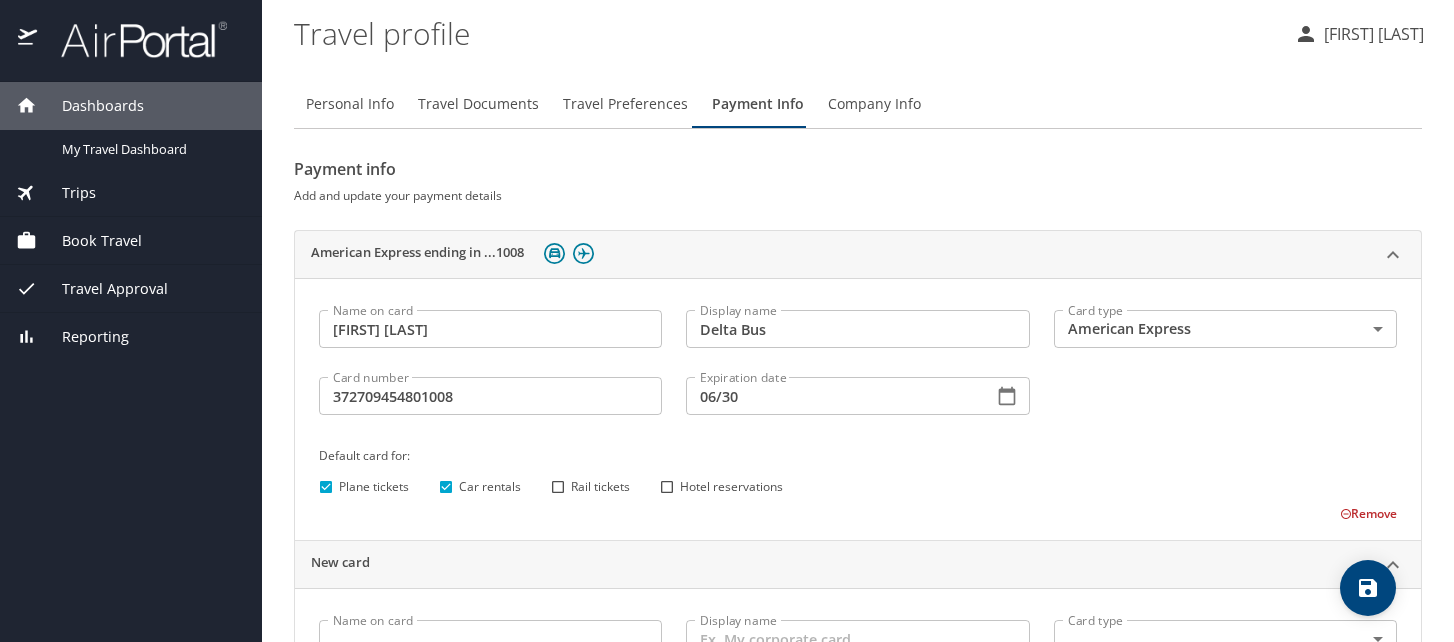 scroll, scrollTop: 201, scrollLeft: 0, axis: vertical 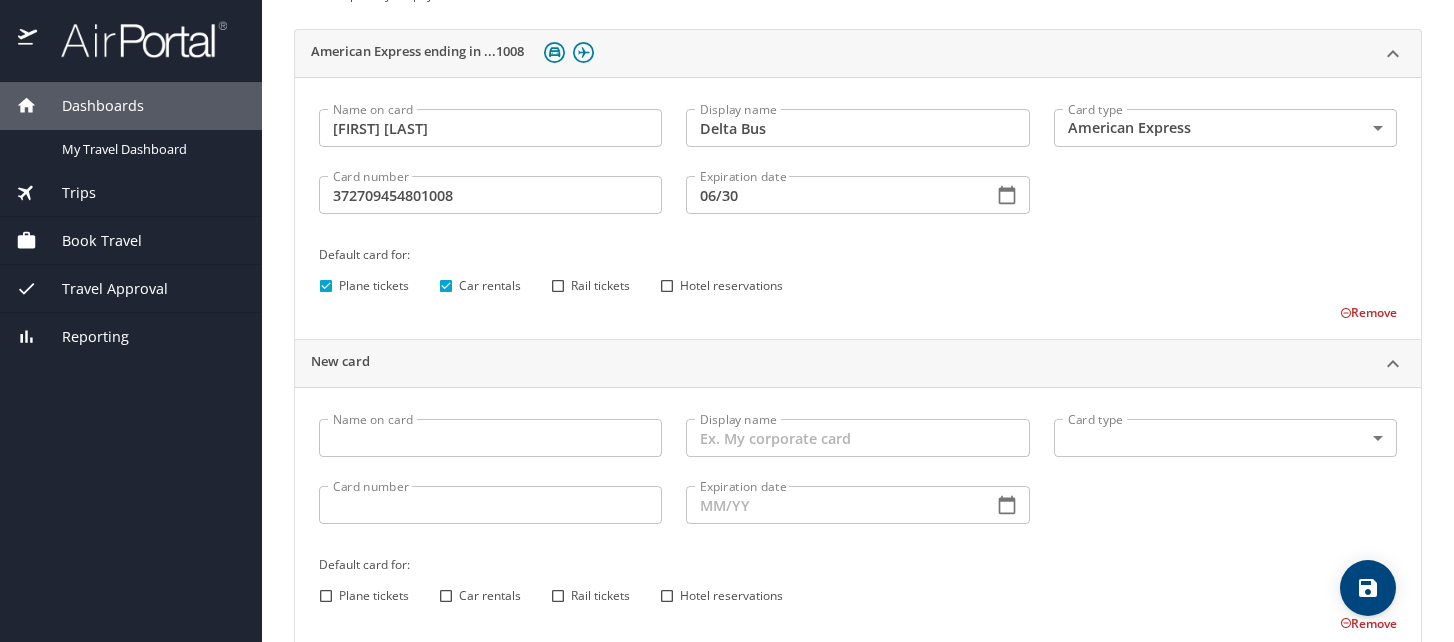 click on "Name on card" at bounding box center [490, 438] 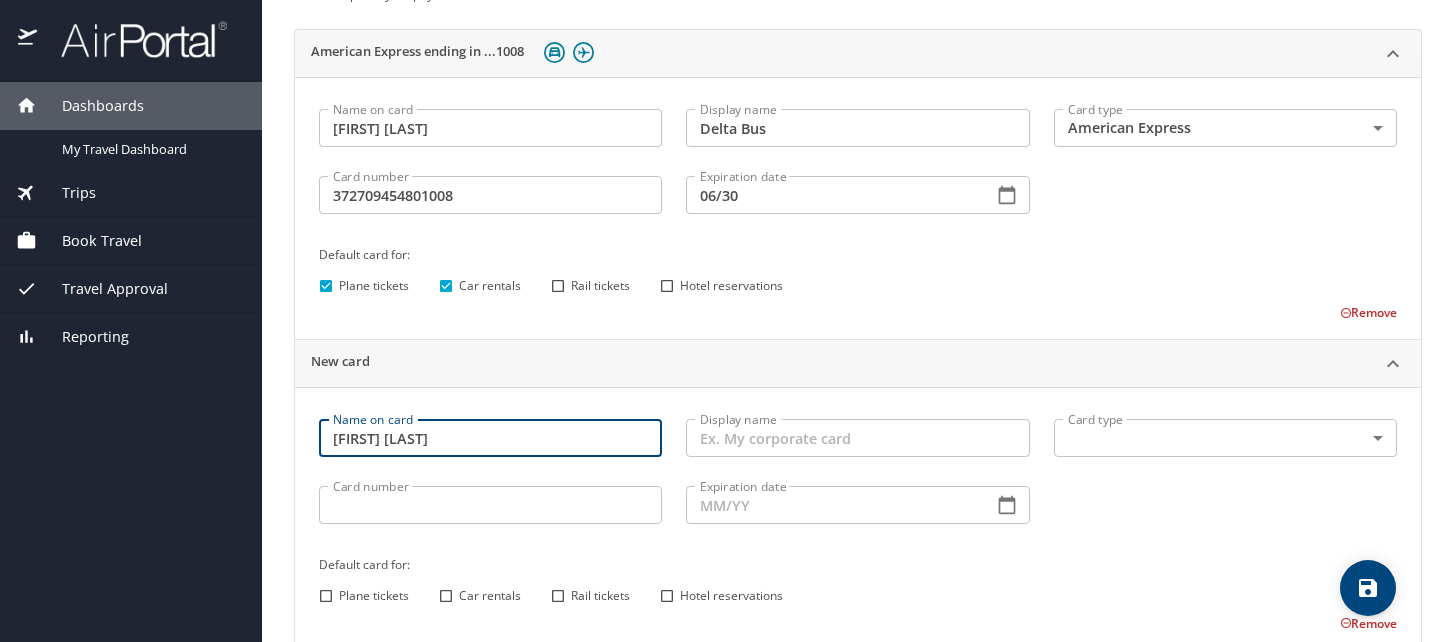 type on "[FIRST] [LAST]" 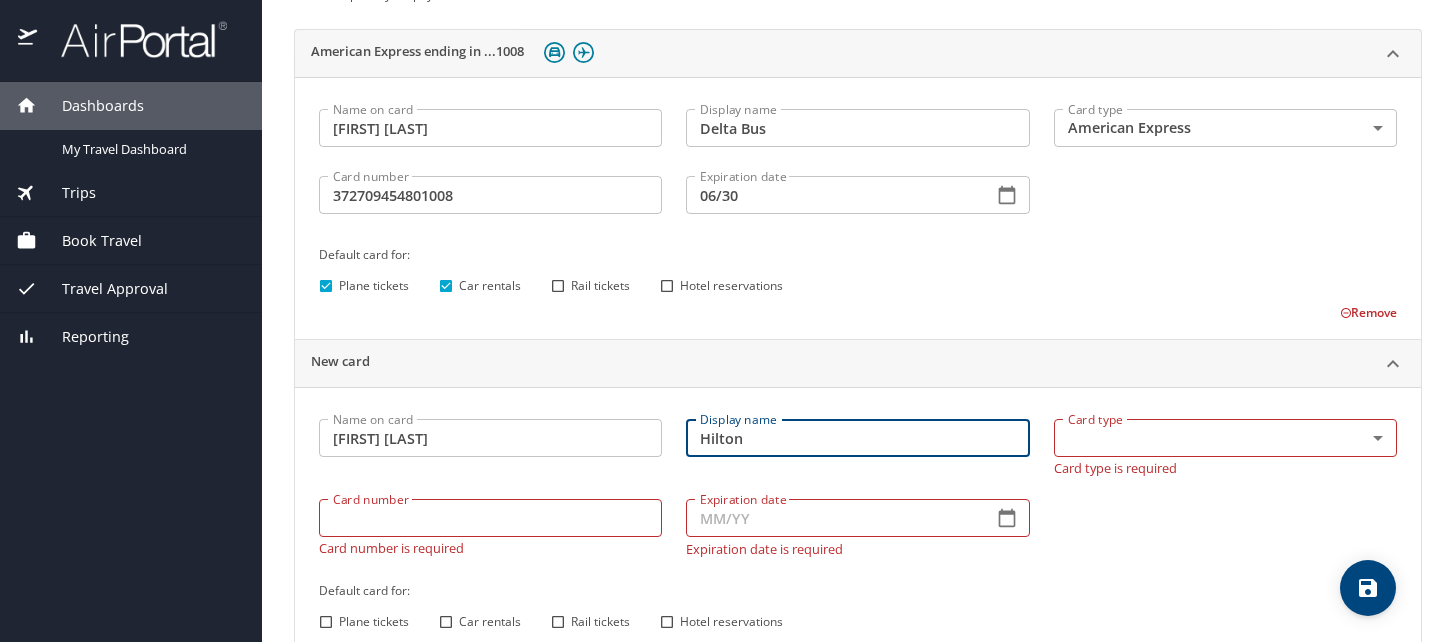 type on "Hilton" 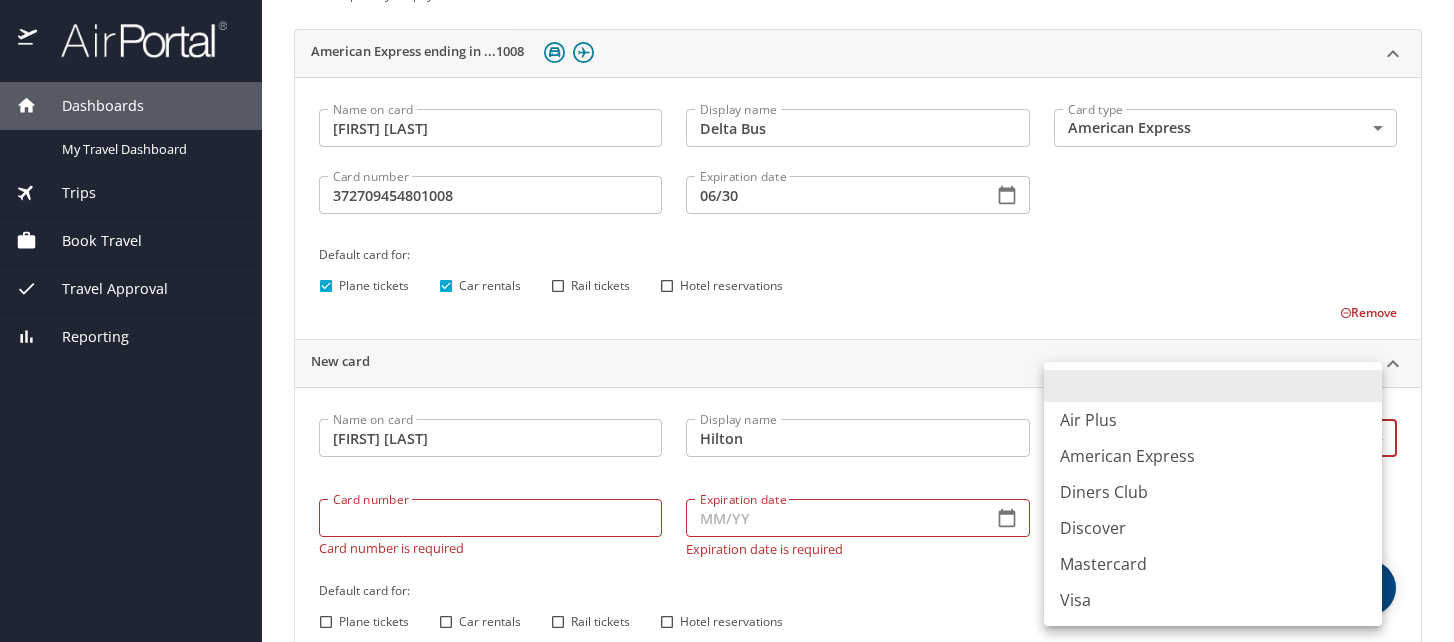 click on "Dashboards My Travel Dashboard Trips Current / Future Trips Past Trips Trips Missing Hotel Book Travel Request Agent Booking Approval Request (Beta) Book/Manage Online Trips Travel Approval Pending Trip Approvals Approved Trips Canceled Trips Approvals (Beta) Reporting Travel profile William Rucker Personal Info Travel Documents Travel Preferences Payment Info Company Info Payment info Add and update your payment details American Express ending in ...1008   Name on card William Rucker Name on card   Display name Delta Bus Display name   Card type American Express AX Card type   Card number 372709454801008 Card number Expiration date 06/30 Expiration date Default card for: Plane tickets Car rentals Rail tickets Hotel reservations  Remove New card   Name on card William Rucker Name on card   Display name Hilton Display name   Card type ​ Card type Card type is required   Card number Card number Card number is required Expiration date Expiration date Expiration date is required Default card for: Plane tickets" at bounding box center [727, 321] 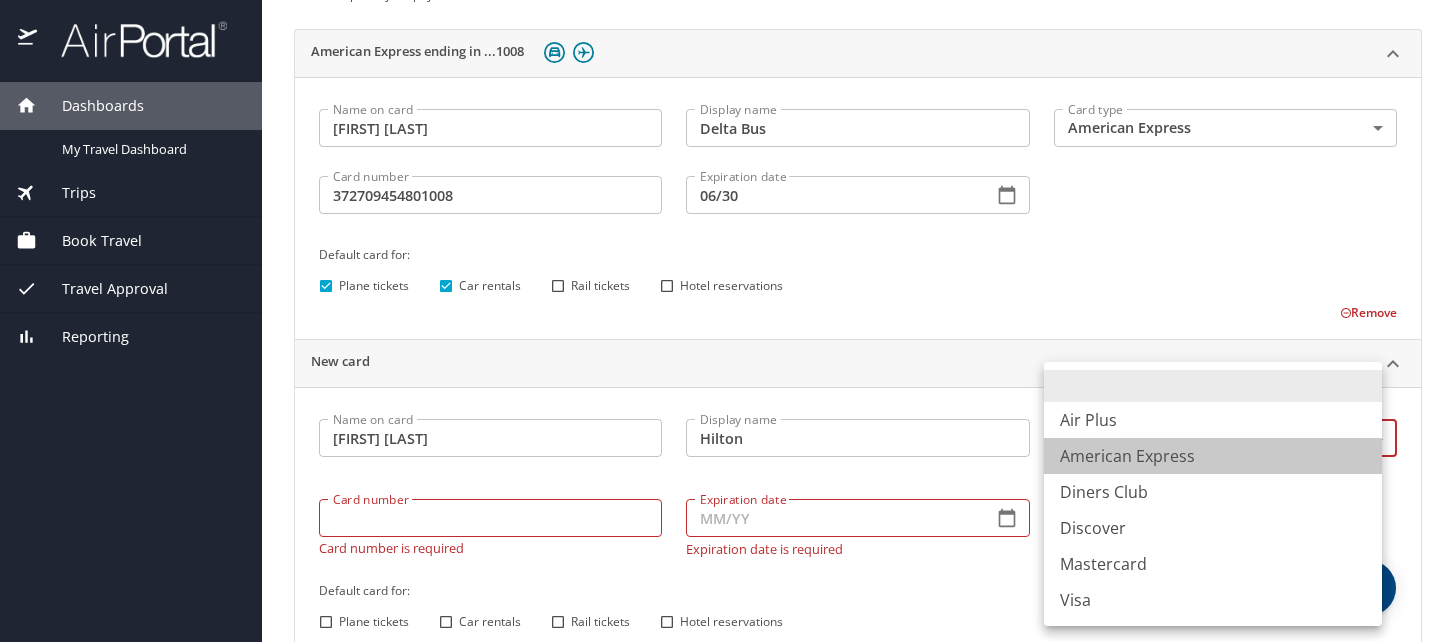 click on "American Express" at bounding box center (1213, 456) 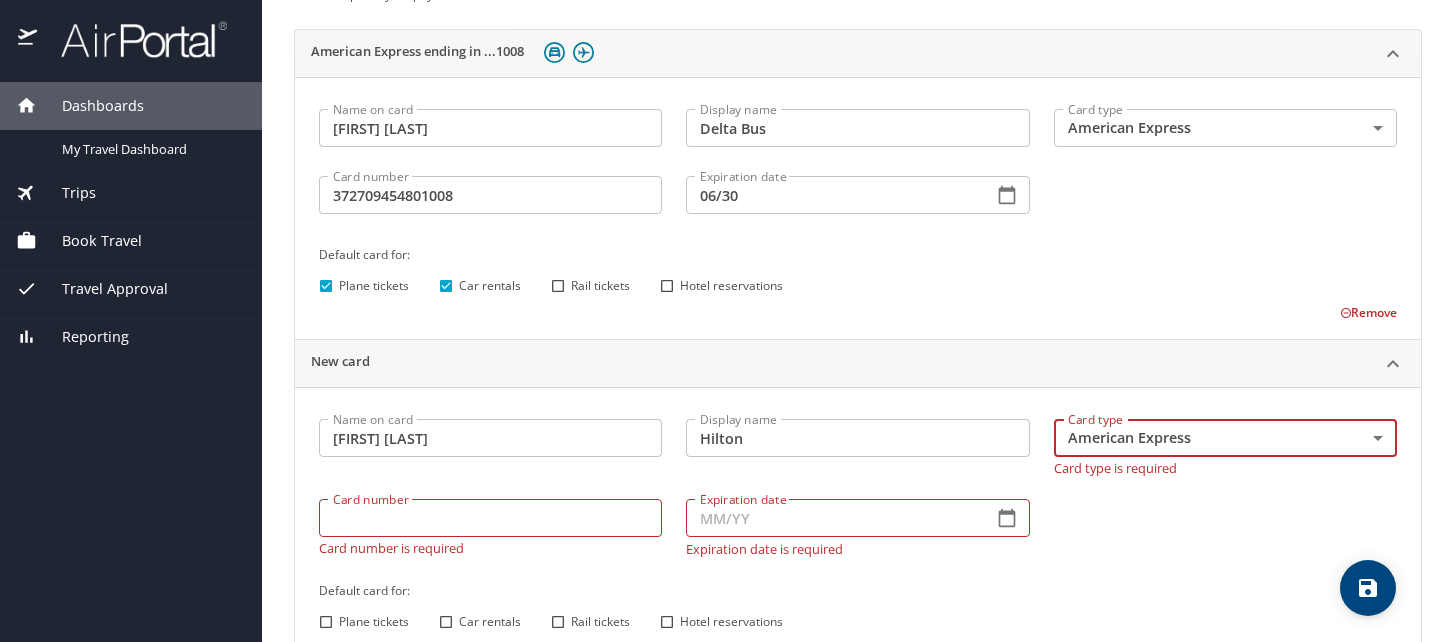click on "Card number" at bounding box center [490, 518] 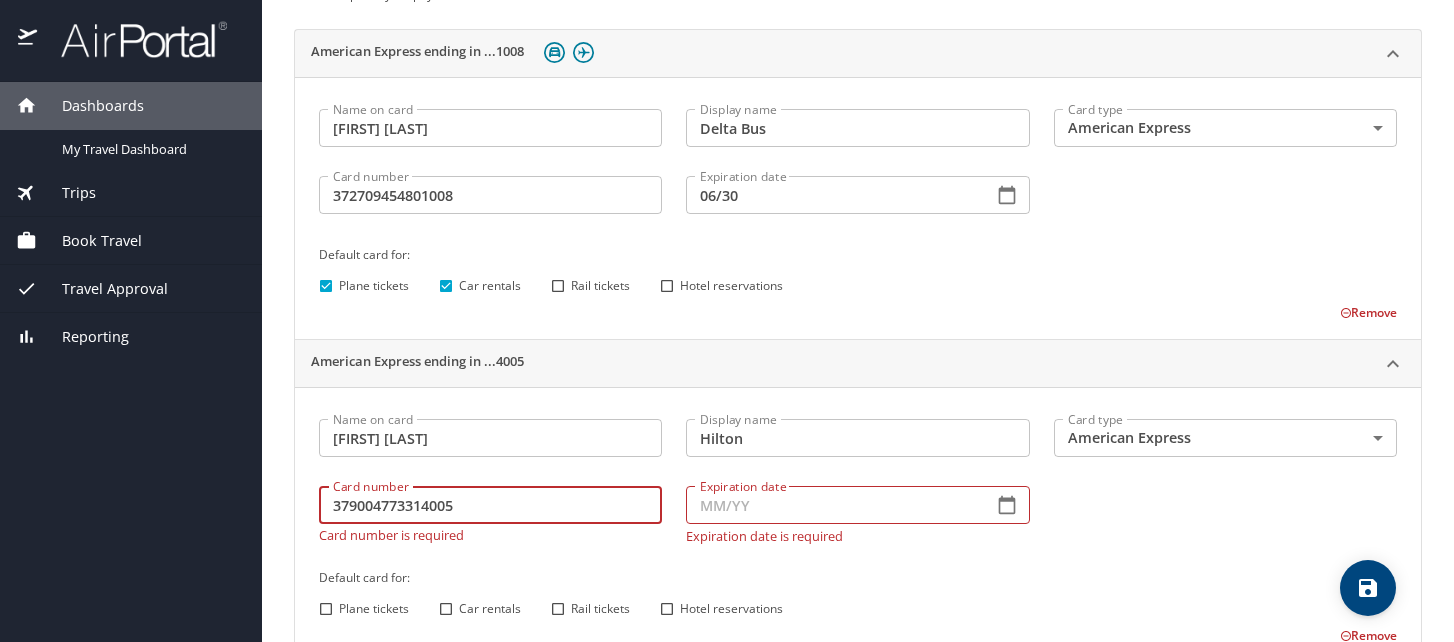 type on "379004773314005" 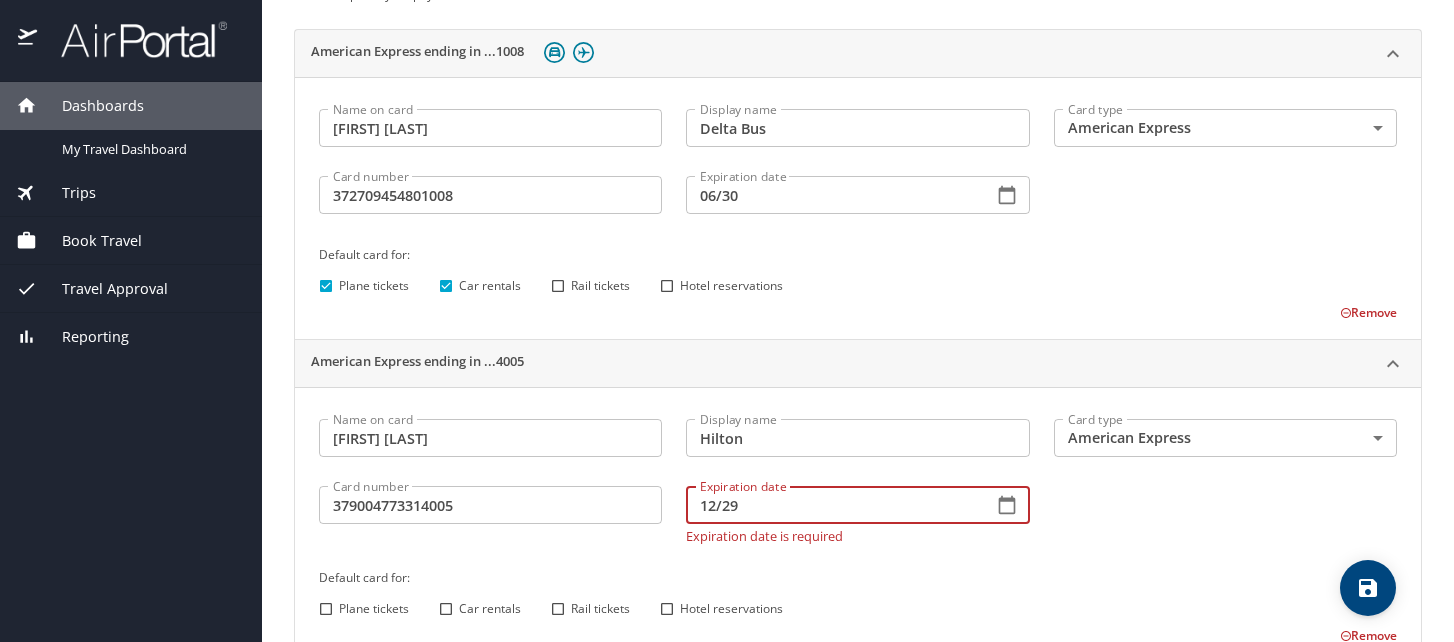 type on "12/29" 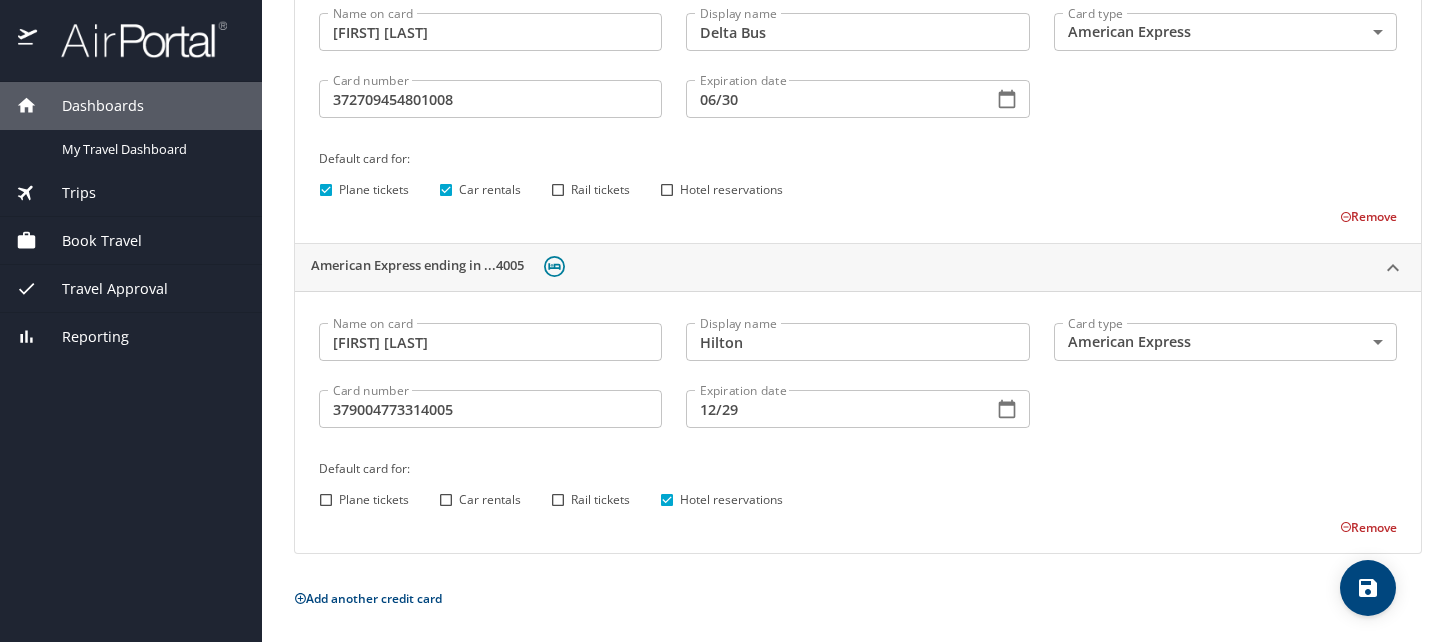 scroll, scrollTop: 0, scrollLeft: 0, axis: both 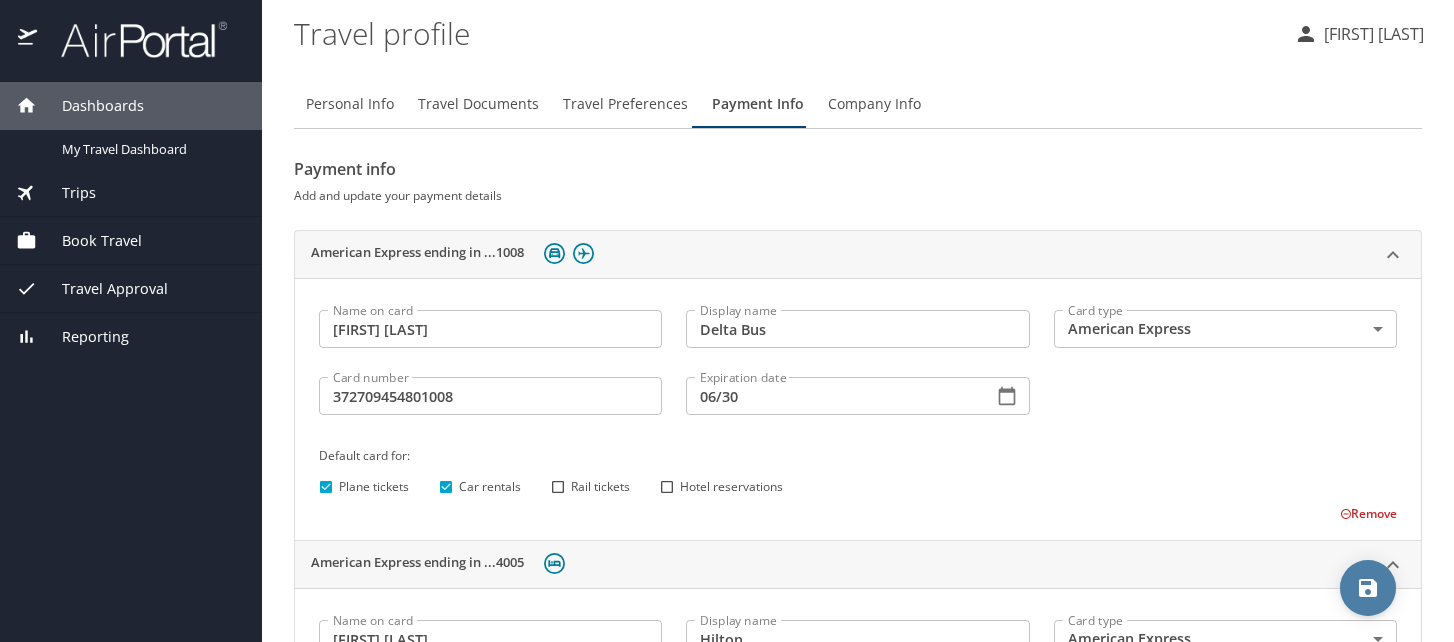 click at bounding box center [1368, 588] 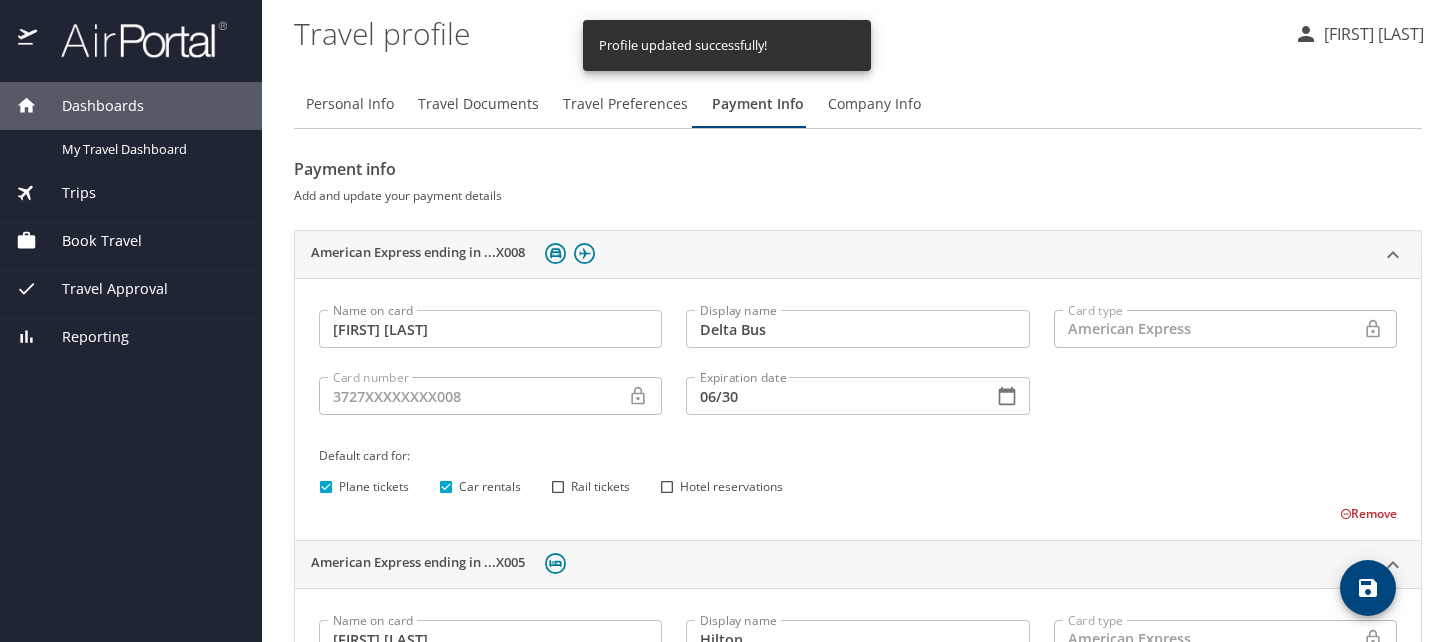 click on "Company Info" at bounding box center [874, 104] 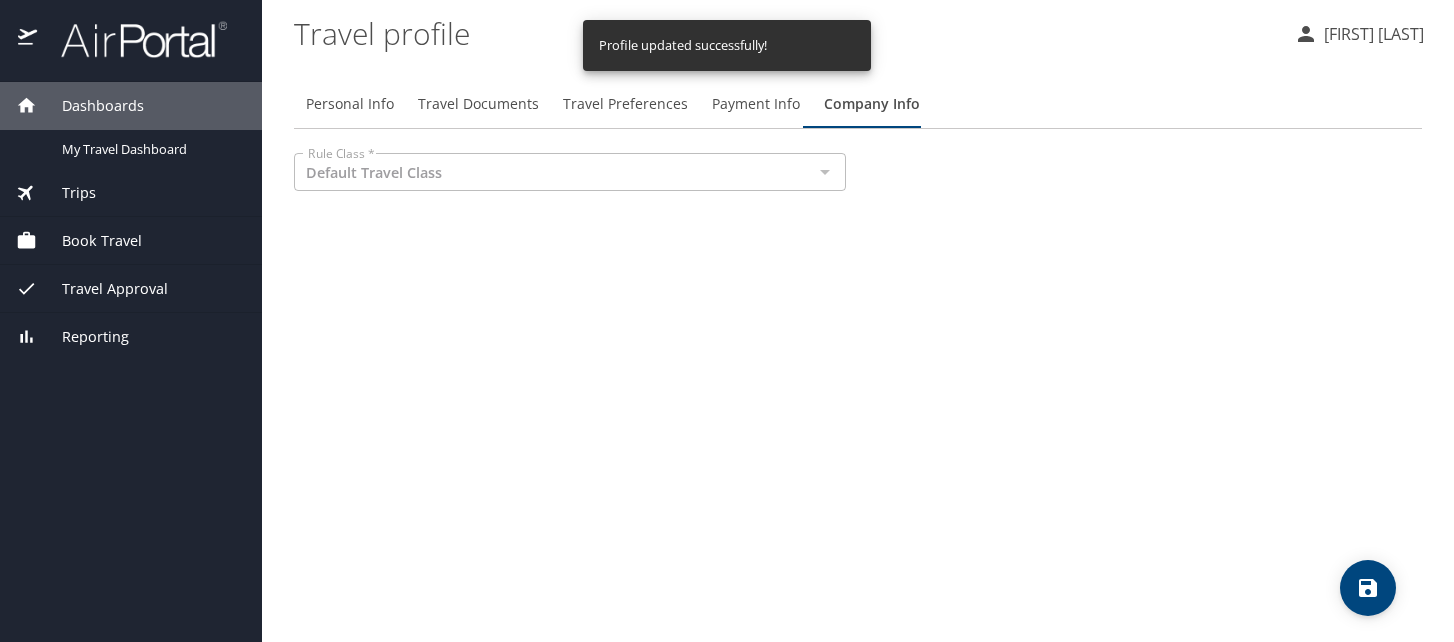 click at bounding box center (824, 172) 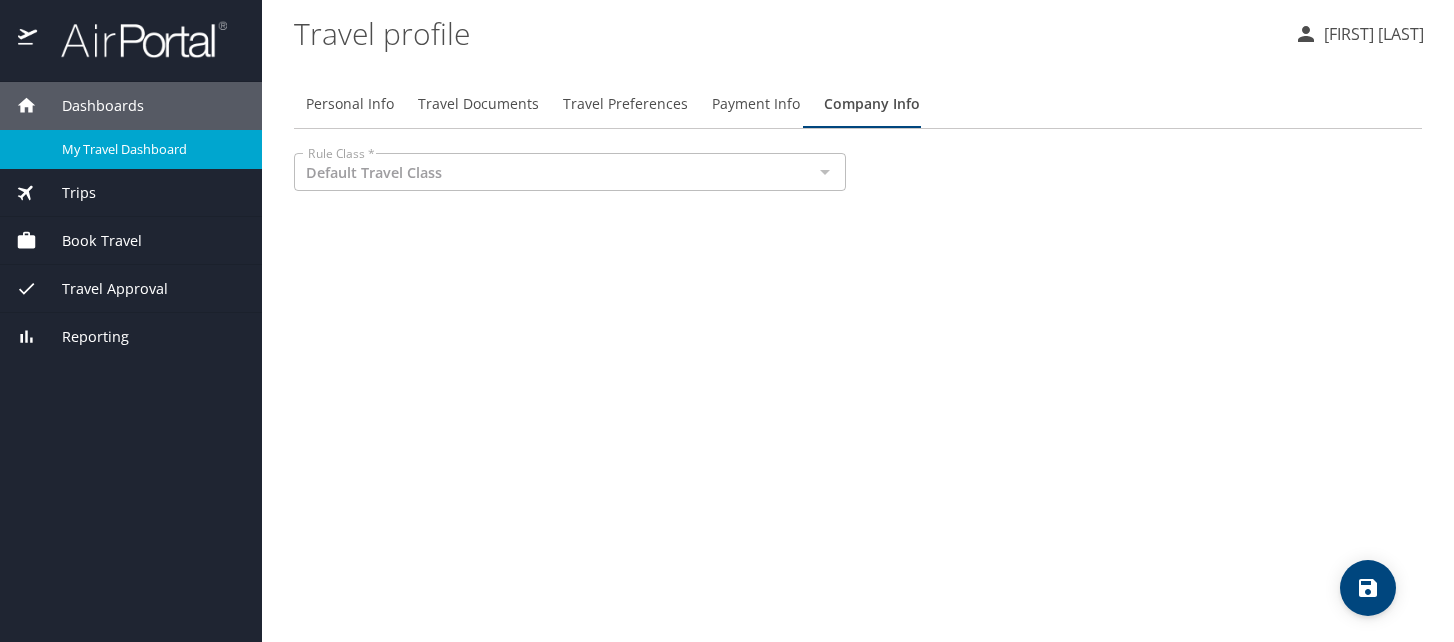 click on "My Travel Dashboard" at bounding box center (150, 149) 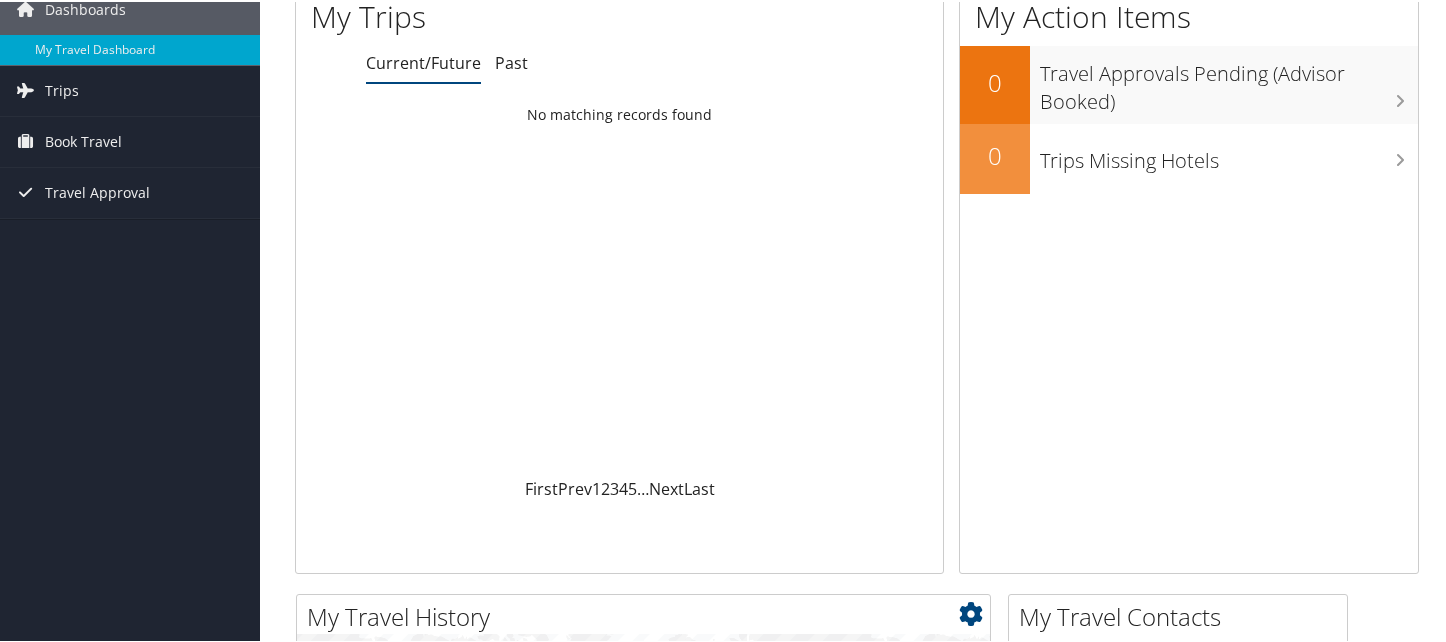 scroll, scrollTop: 0, scrollLeft: 0, axis: both 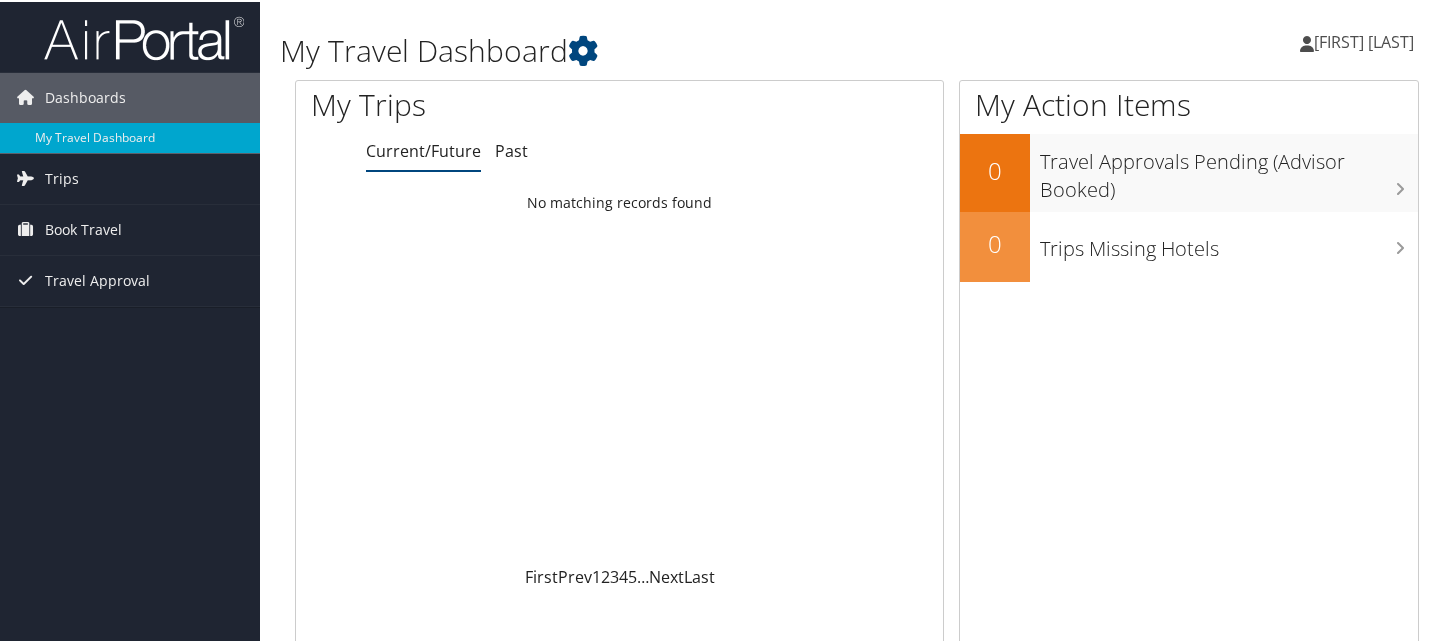 click on "[FIRST] [LAST]" at bounding box center (1364, 40) 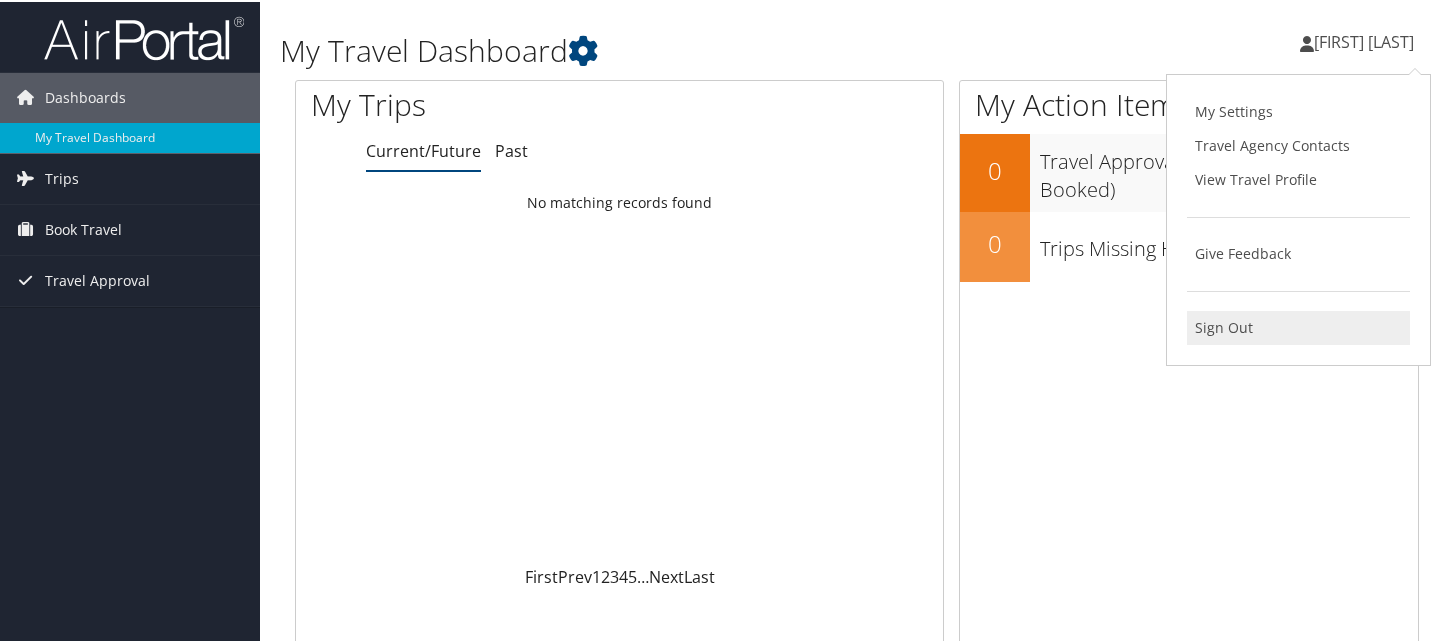 click on "Sign Out" at bounding box center (1298, 326) 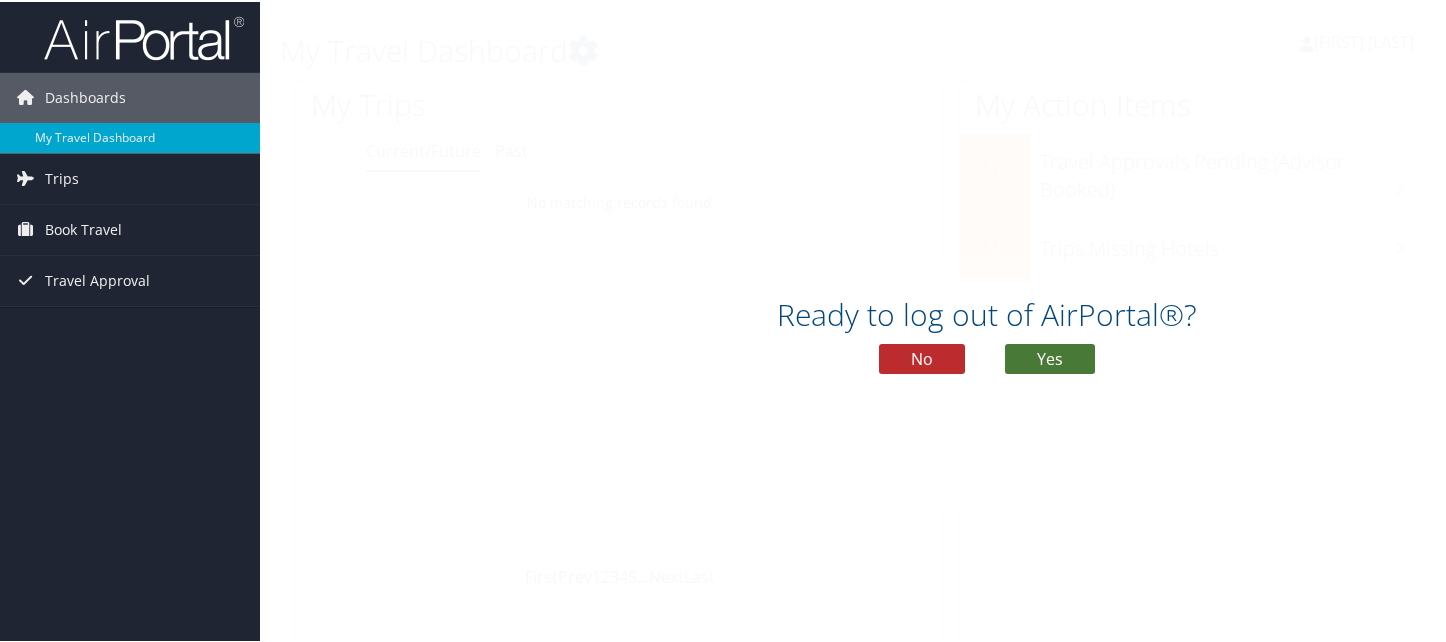click on "Yes" at bounding box center [1050, 357] 